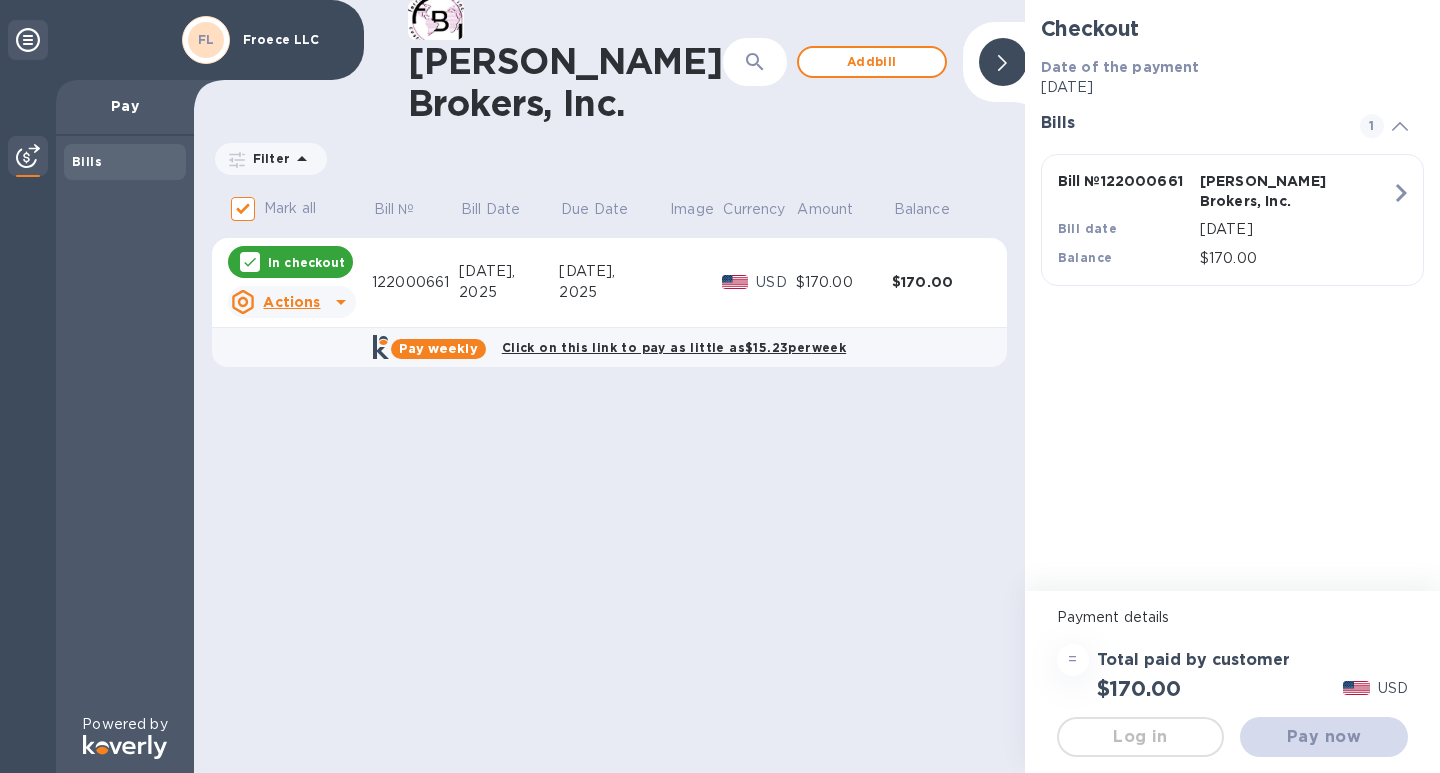 scroll, scrollTop: 0, scrollLeft: 0, axis: both 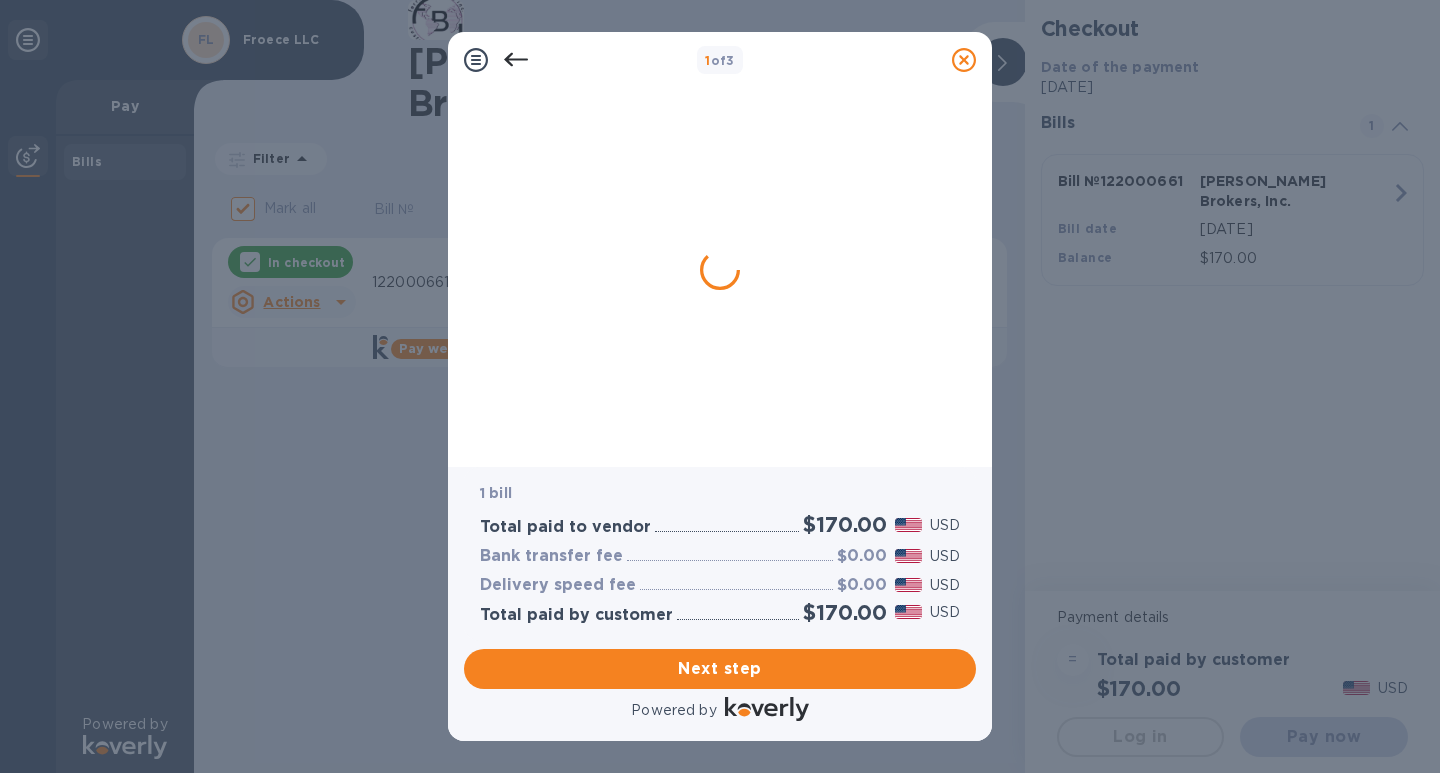 checkbox on "false" 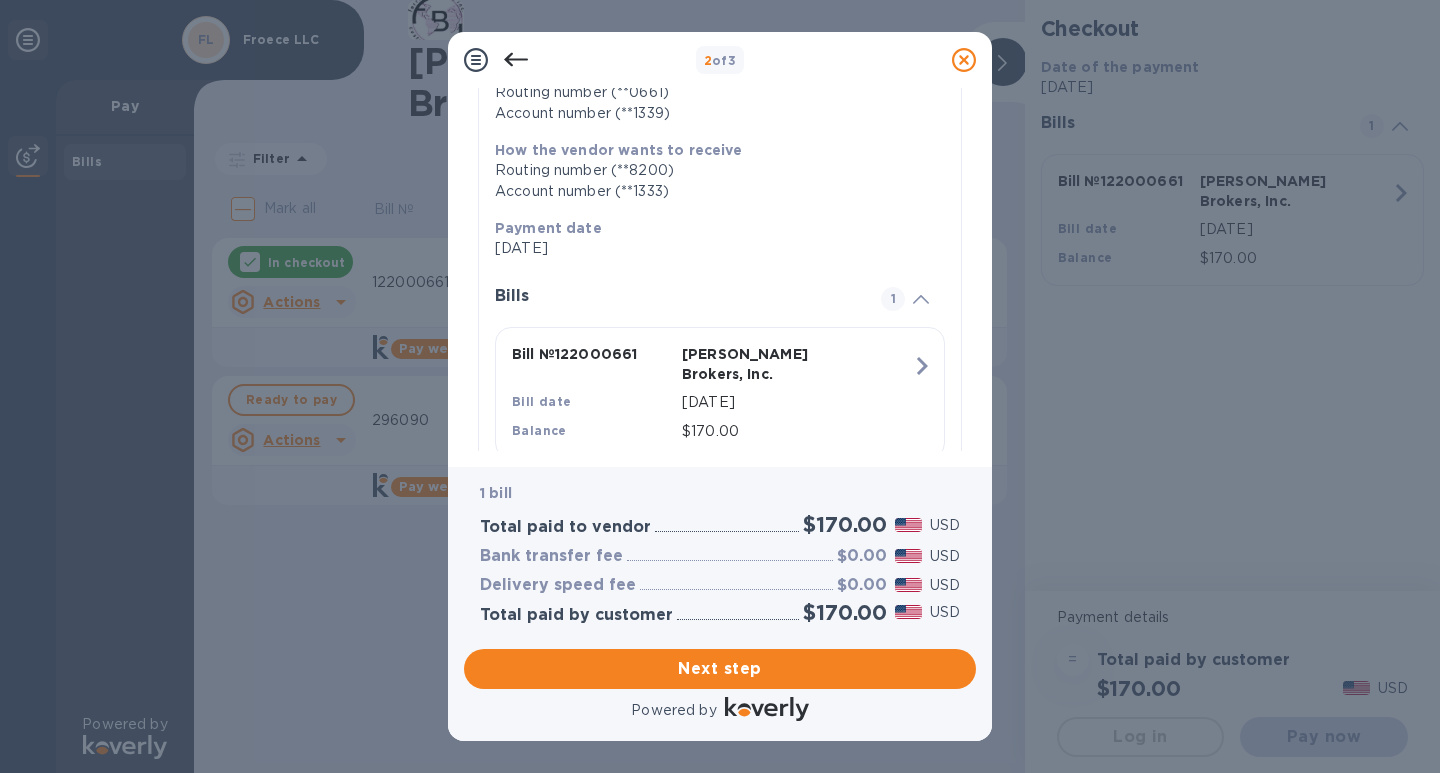 scroll, scrollTop: 322, scrollLeft: 0, axis: vertical 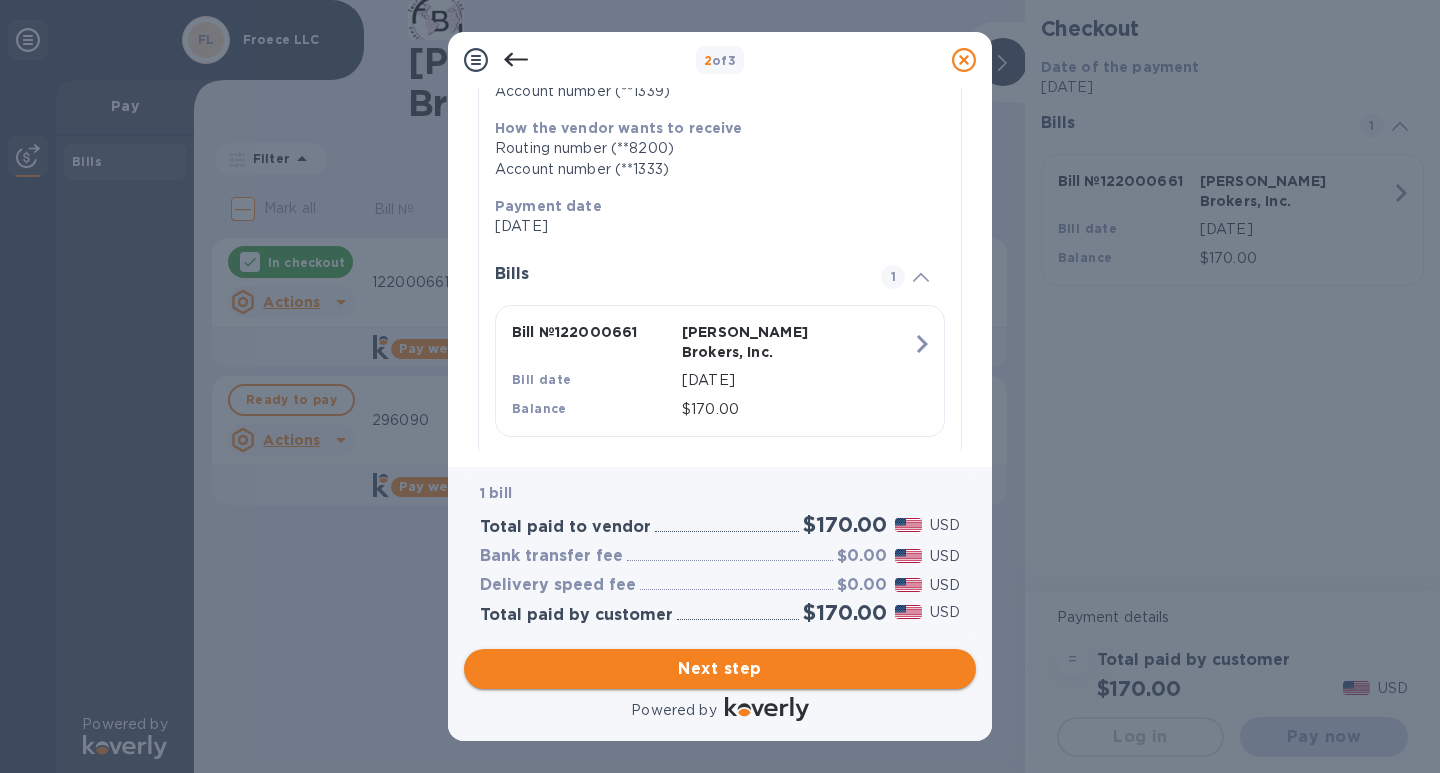 click on "Next step" at bounding box center (720, 669) 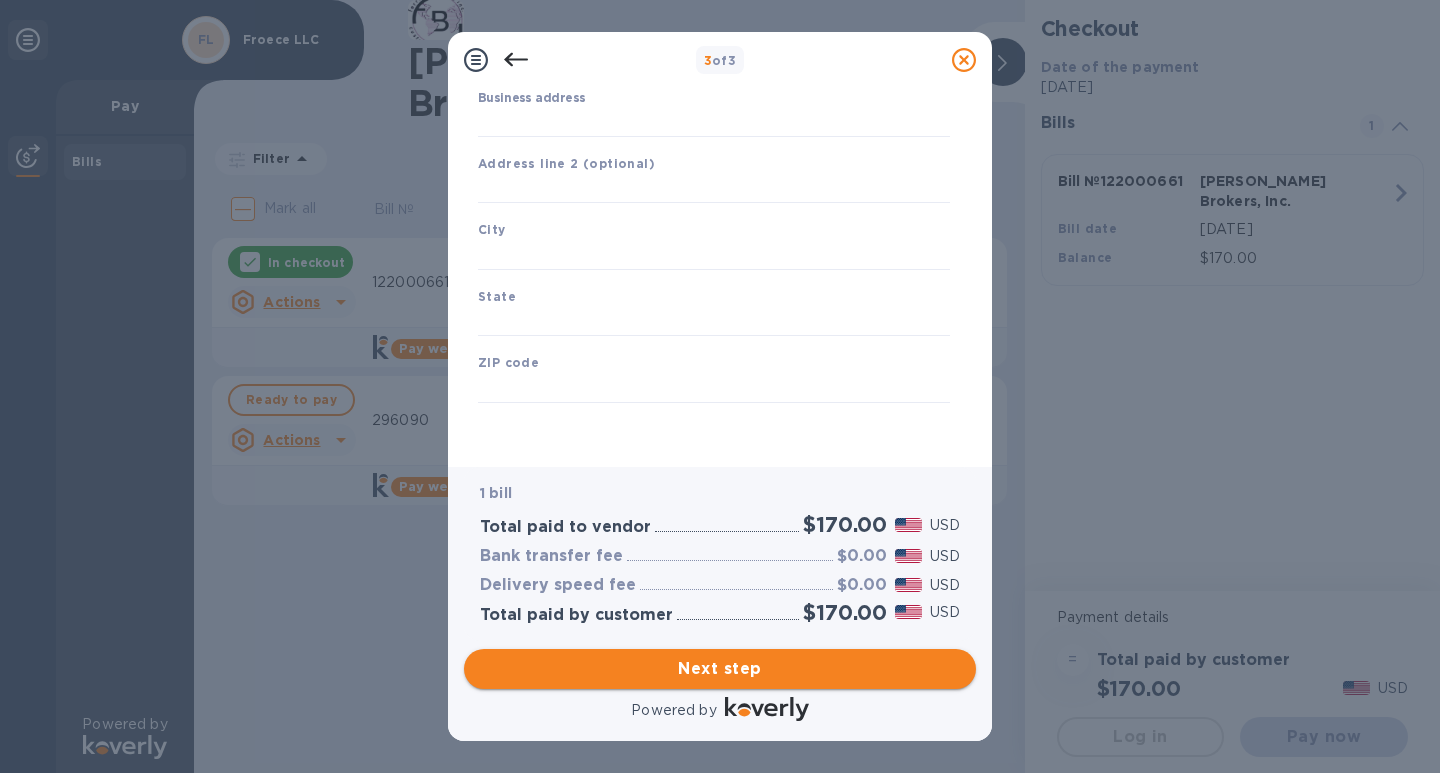 type on "[GEOGRAPHIC_DATA]" 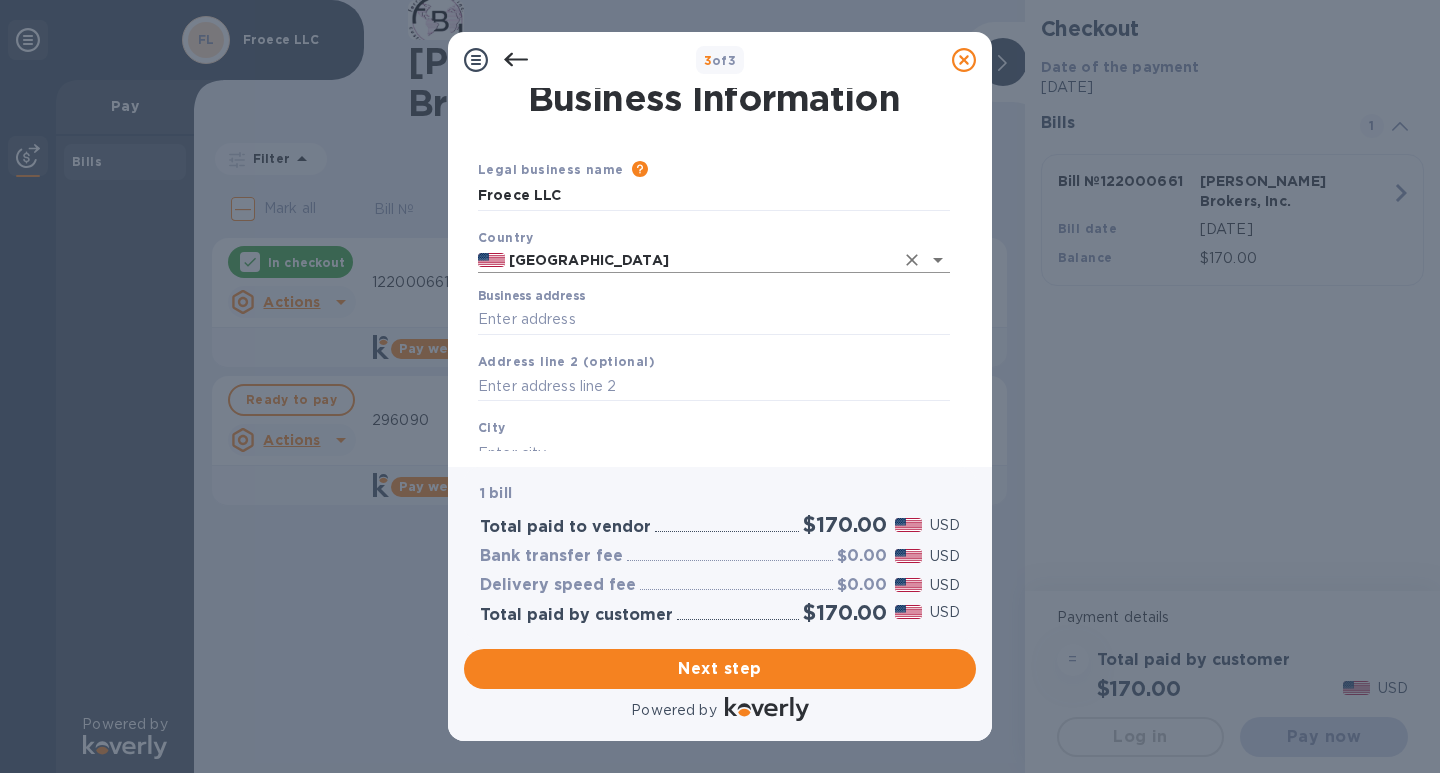scroll, scrollTop: 5, scrollLeft: 0, axis: vertical 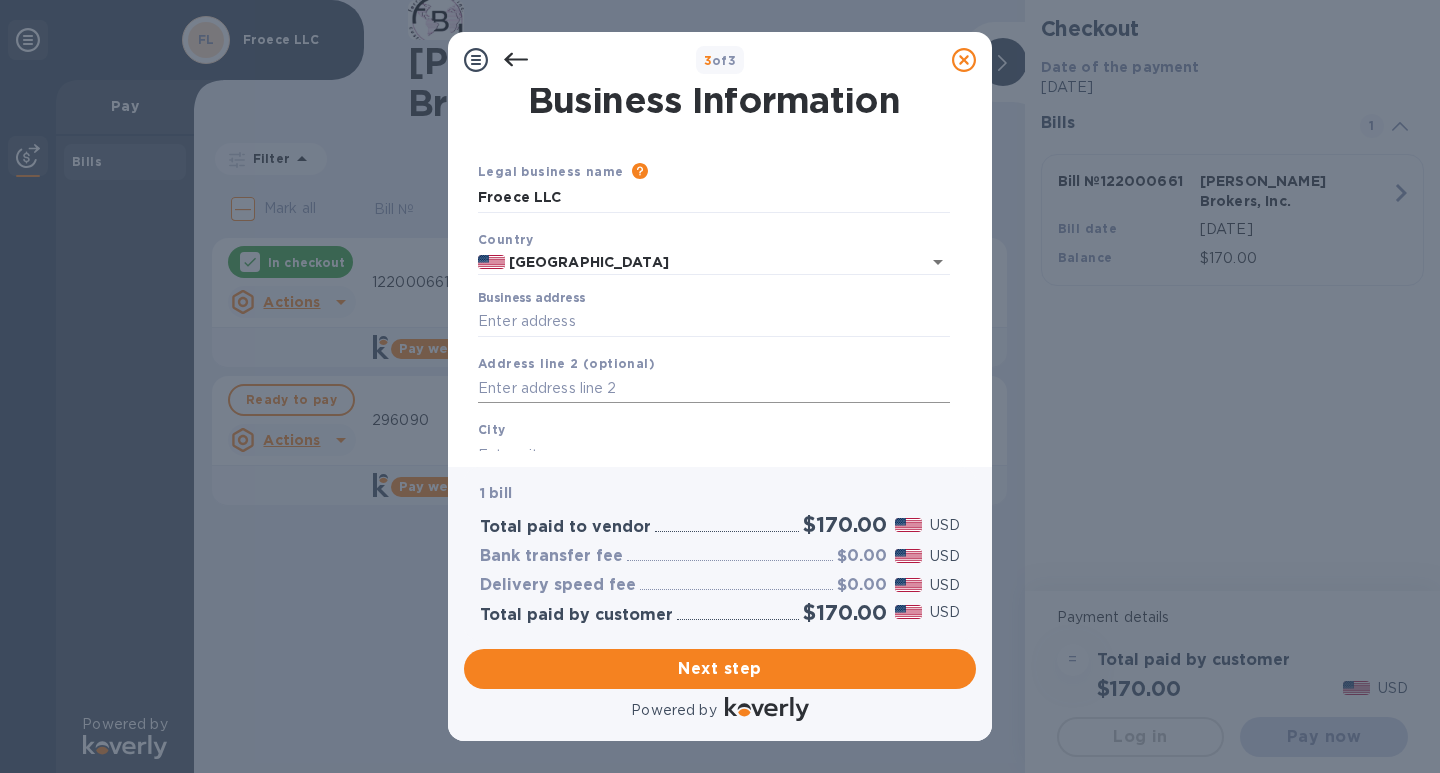 click at bounding box center [714, 389] 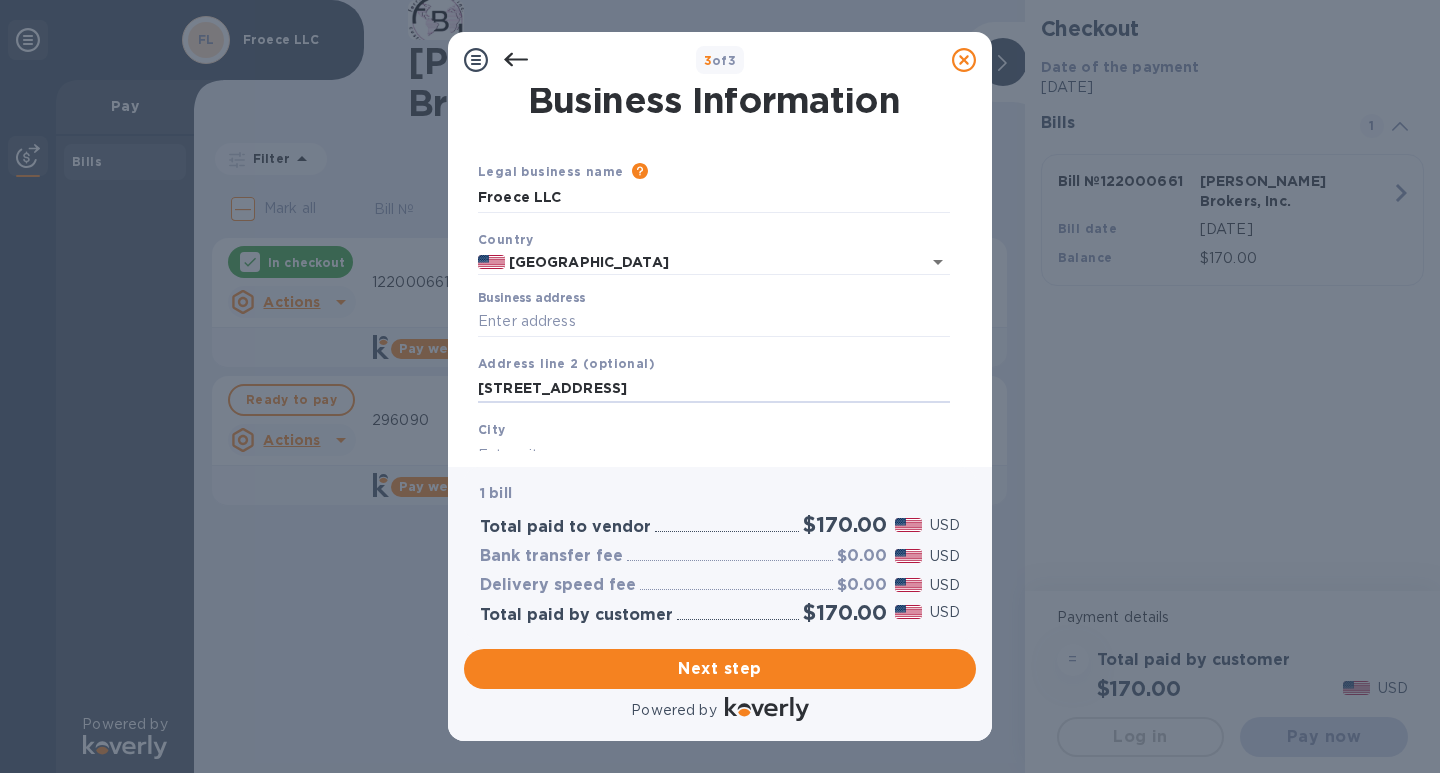 type on "[STREET_ADDRESS]" 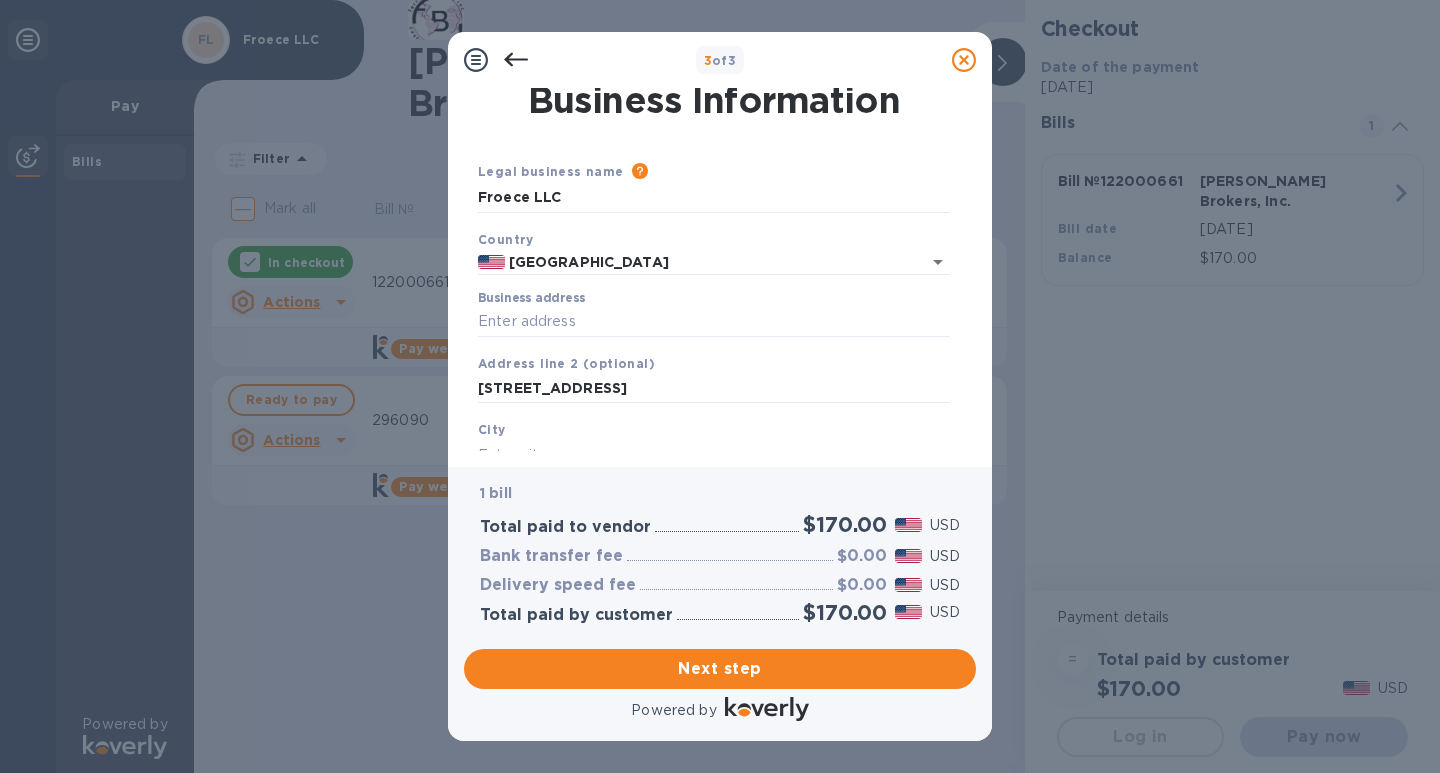 click on "City" at bounding box center (492, 429) 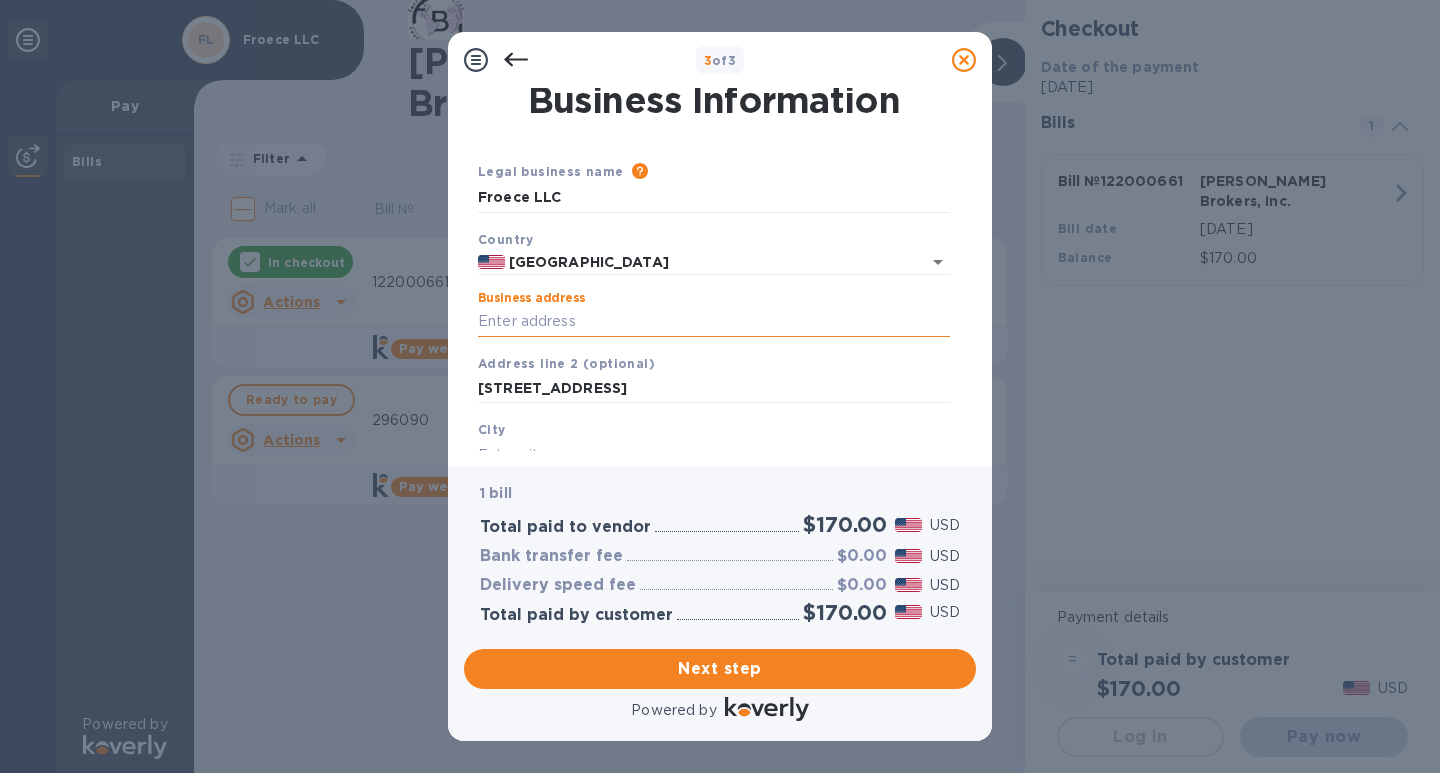 click on "Business address" at bounding box center [714, 322] 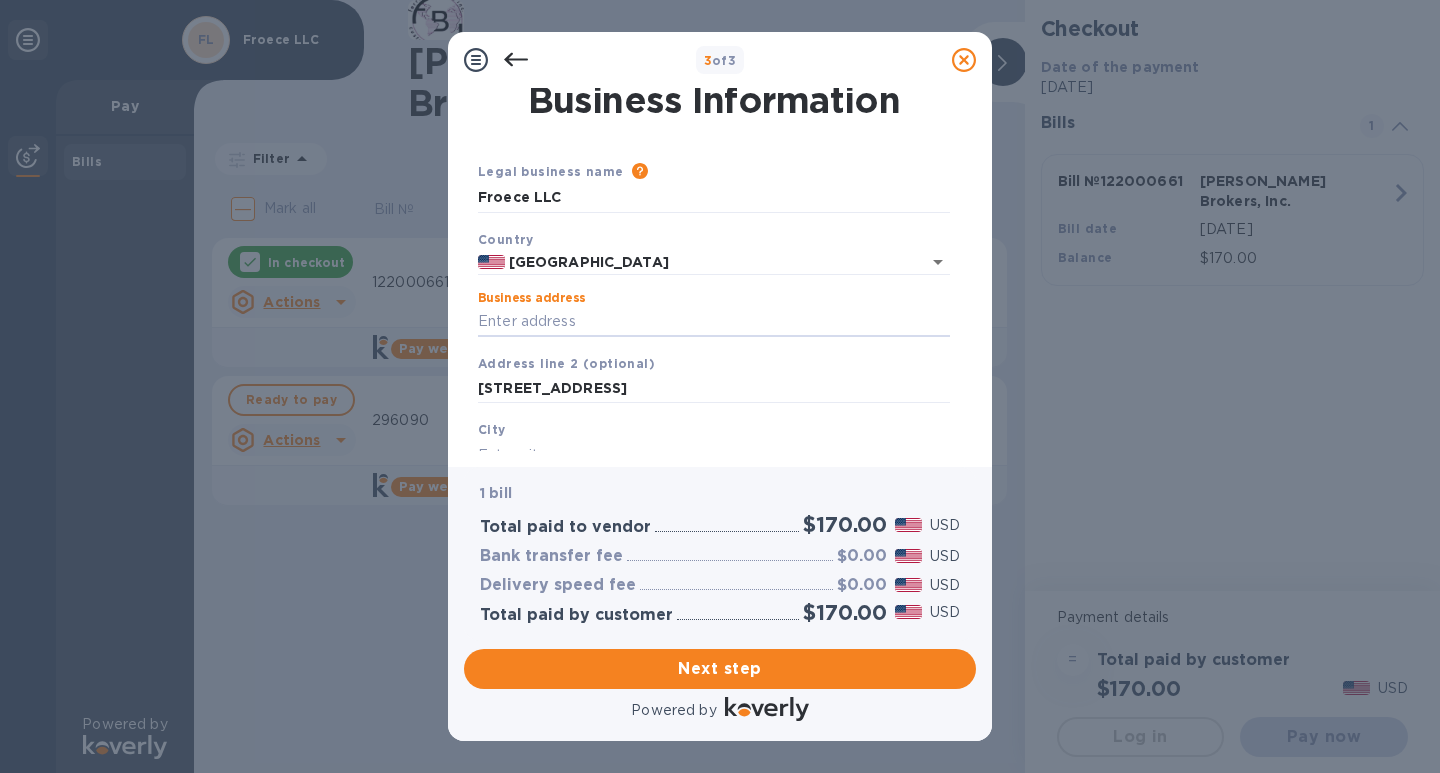 type on "[STREET_ADDRESS]" 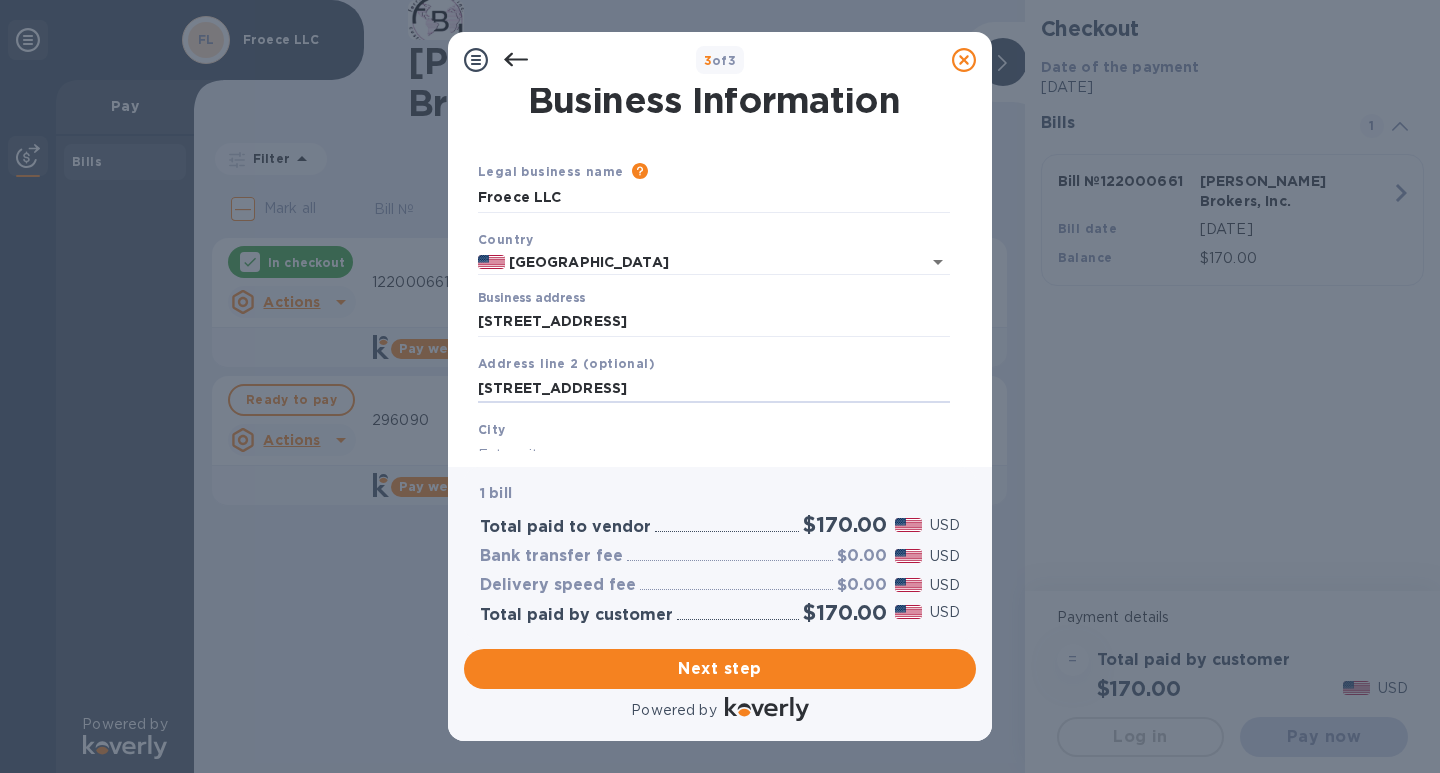 drag, startPoint x: 585, startPoint y: 386, endPoint x: 461, endPoint y: 388, distance: 124.01613 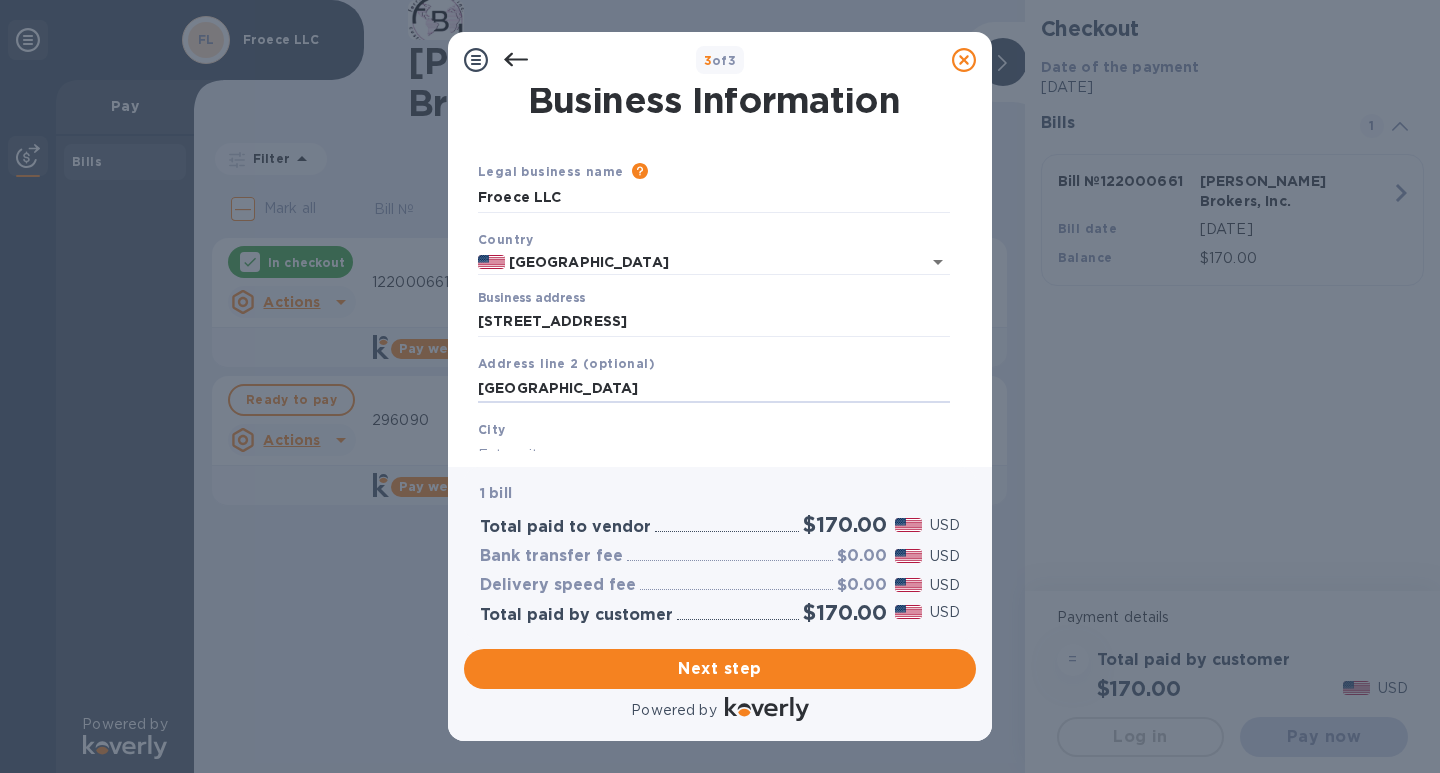 type on "[GEOGRAPHIC_DATA]" 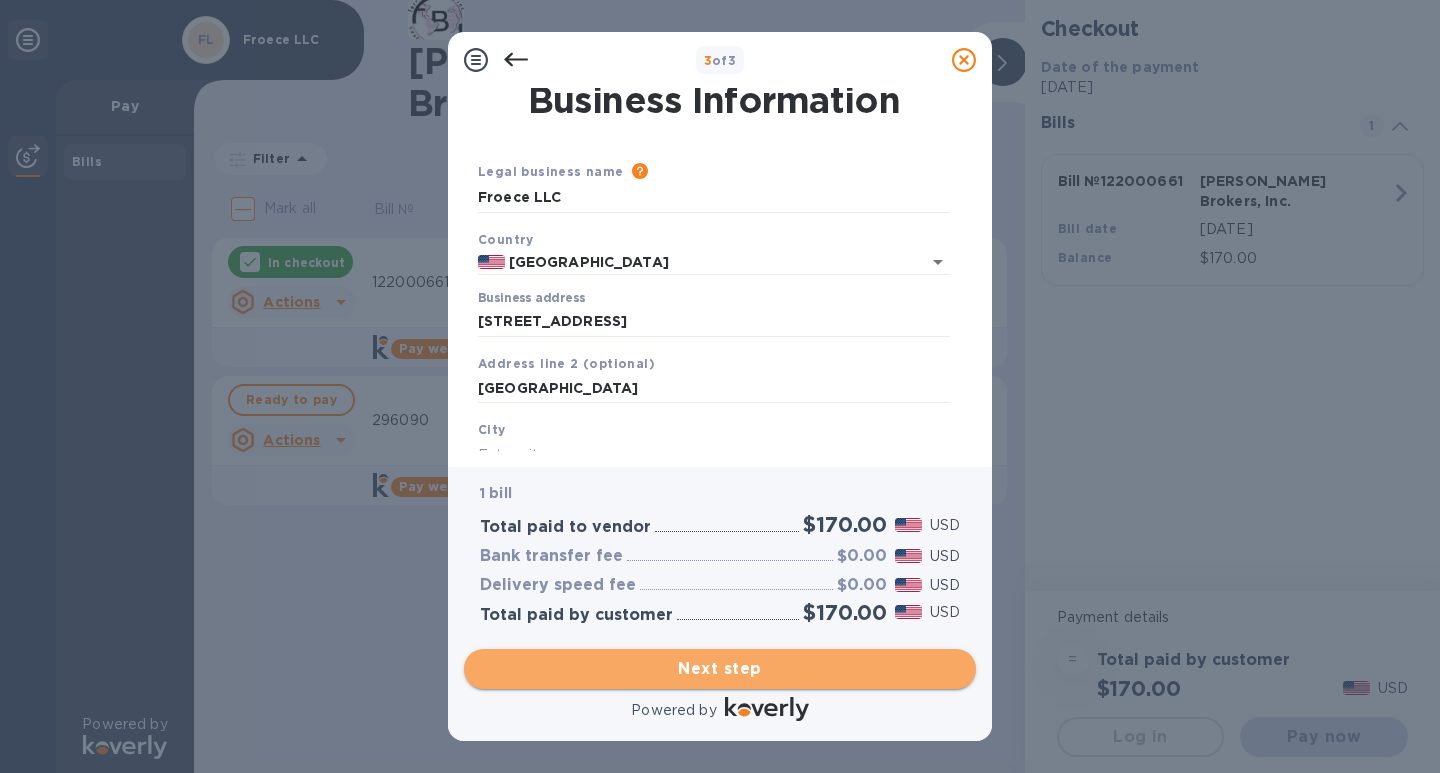 click on "Next step" at bounding box center [720, 669] 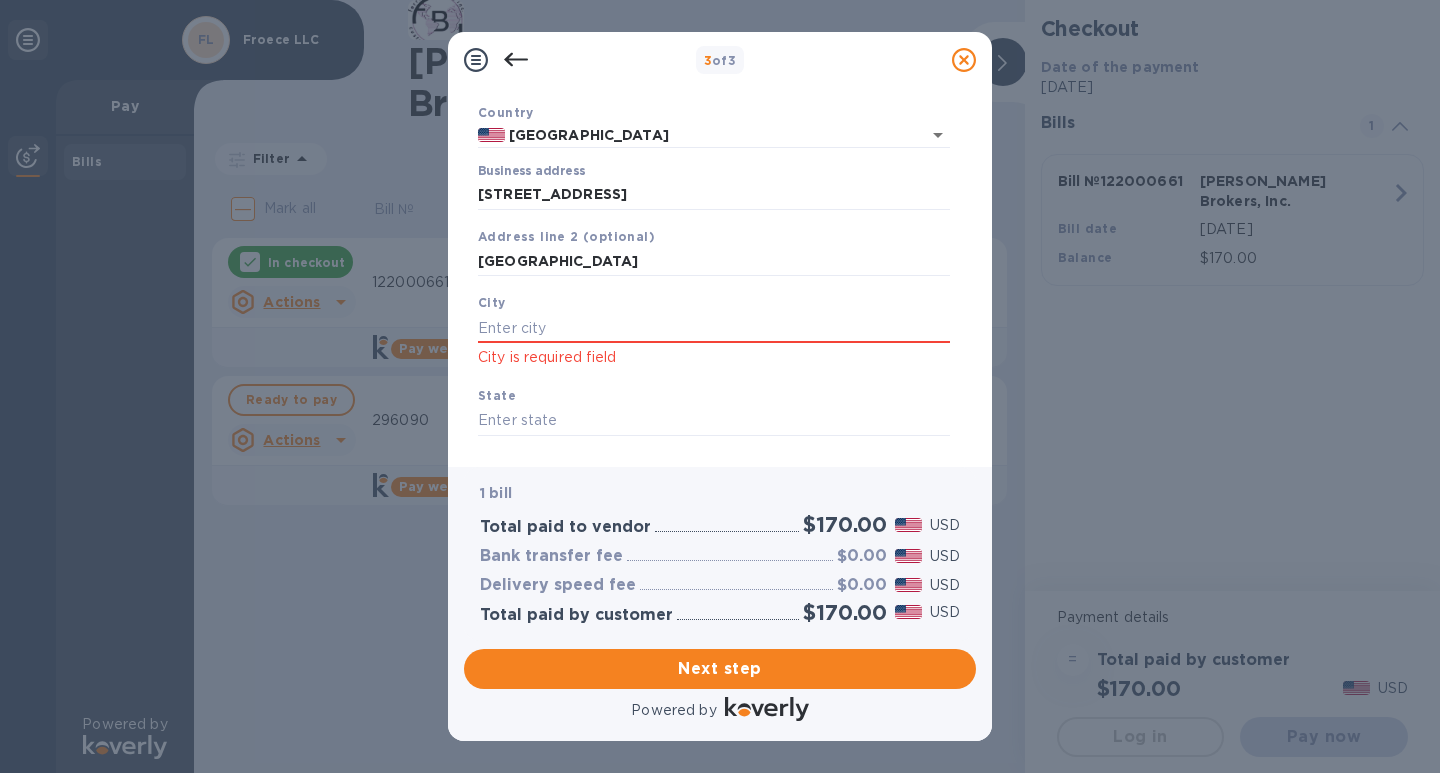 scroll, scrollTop: 135, scrollLeft: 0, axis: vertical 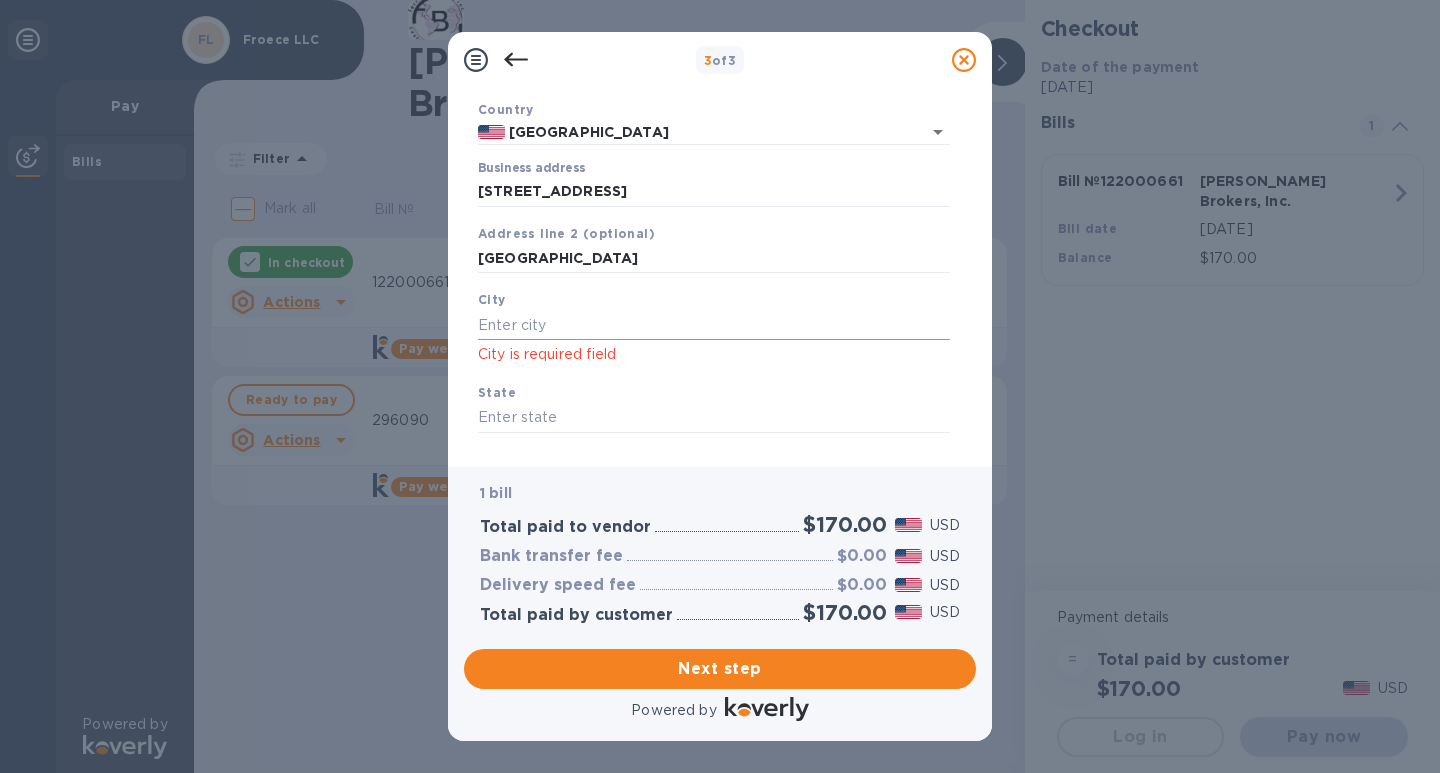 click at bounding box center (714, 325) 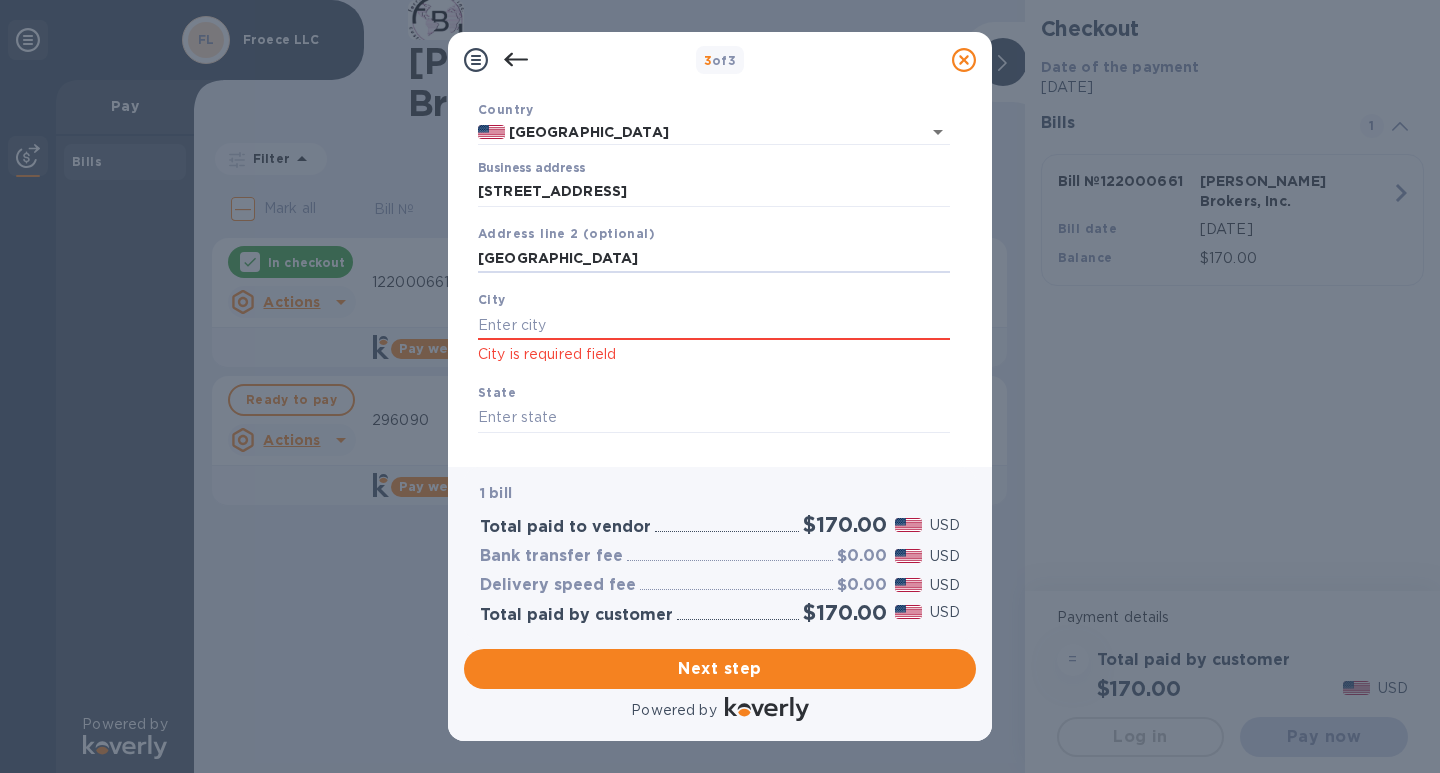 drag, startPoint x: 629, startPoint y: 257, endPoint x: 477, endPoint y: 275, distance: 153.06207 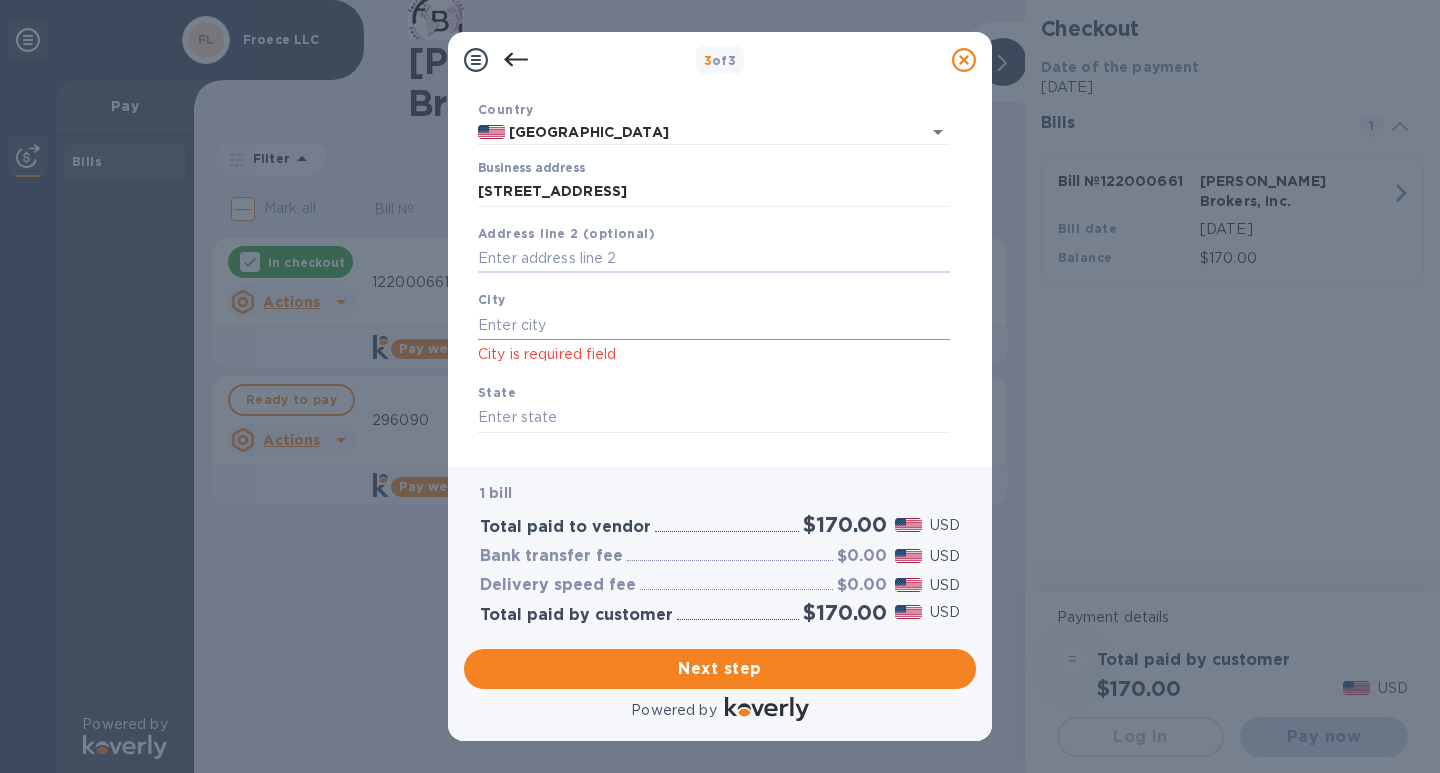 type 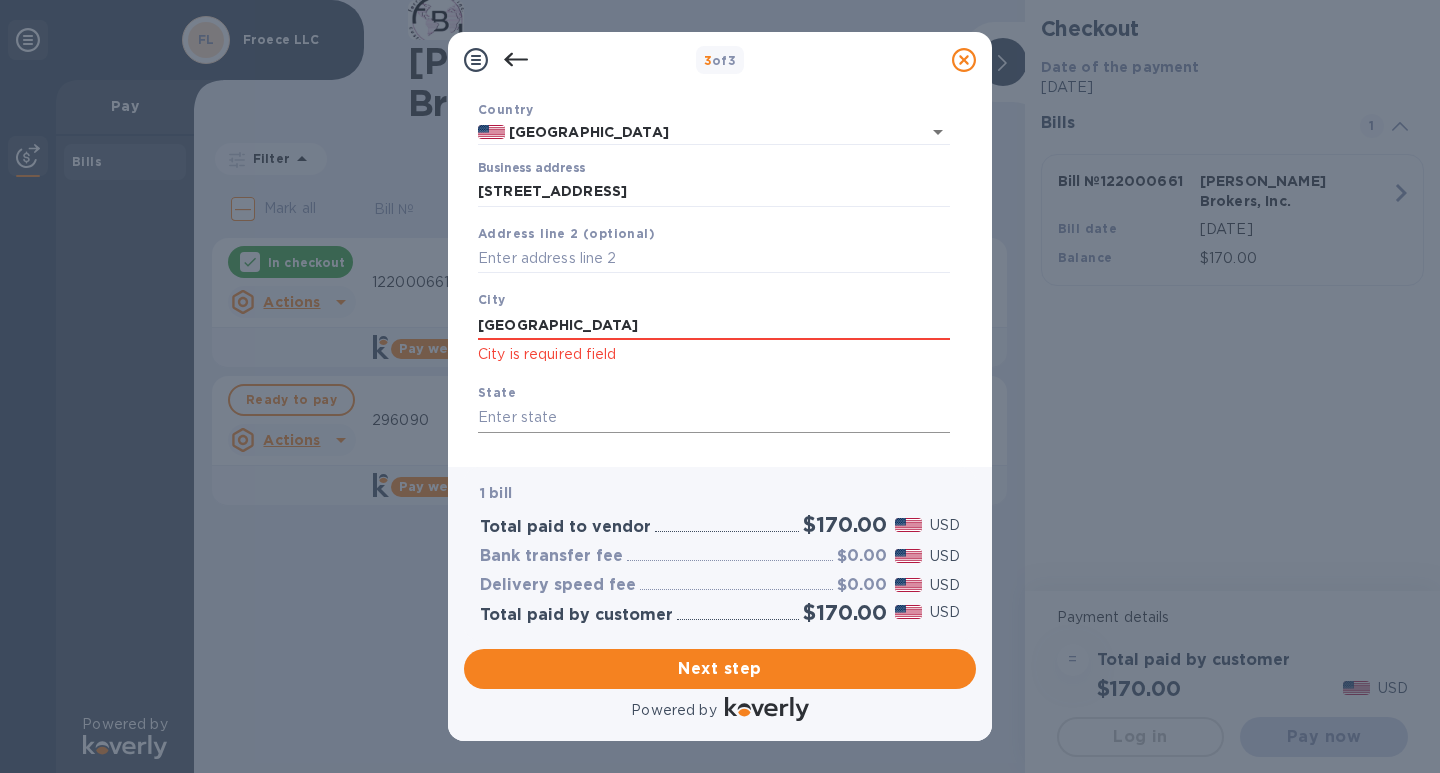 type on "[GEOGRAPHIC_DATA]" 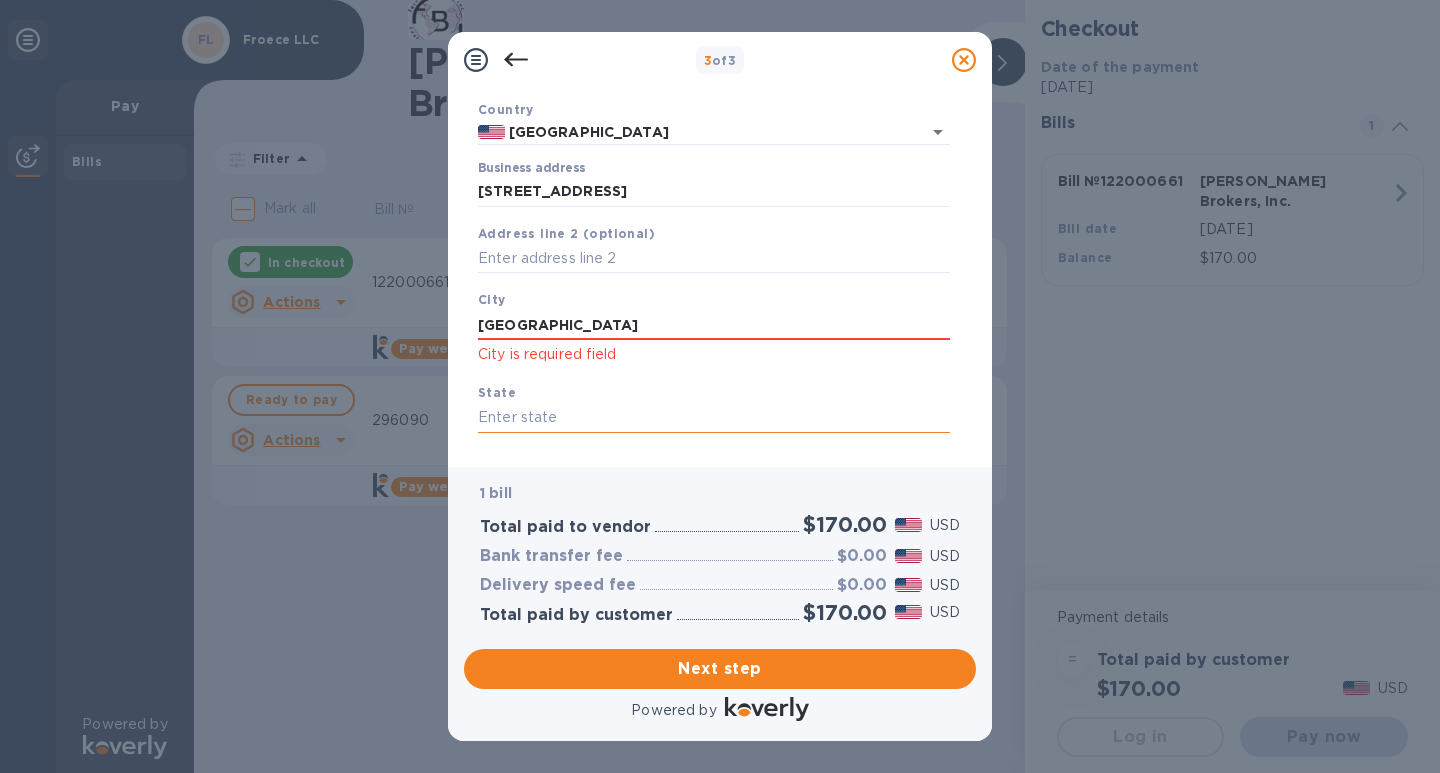 click at bounding box center [714, 418] 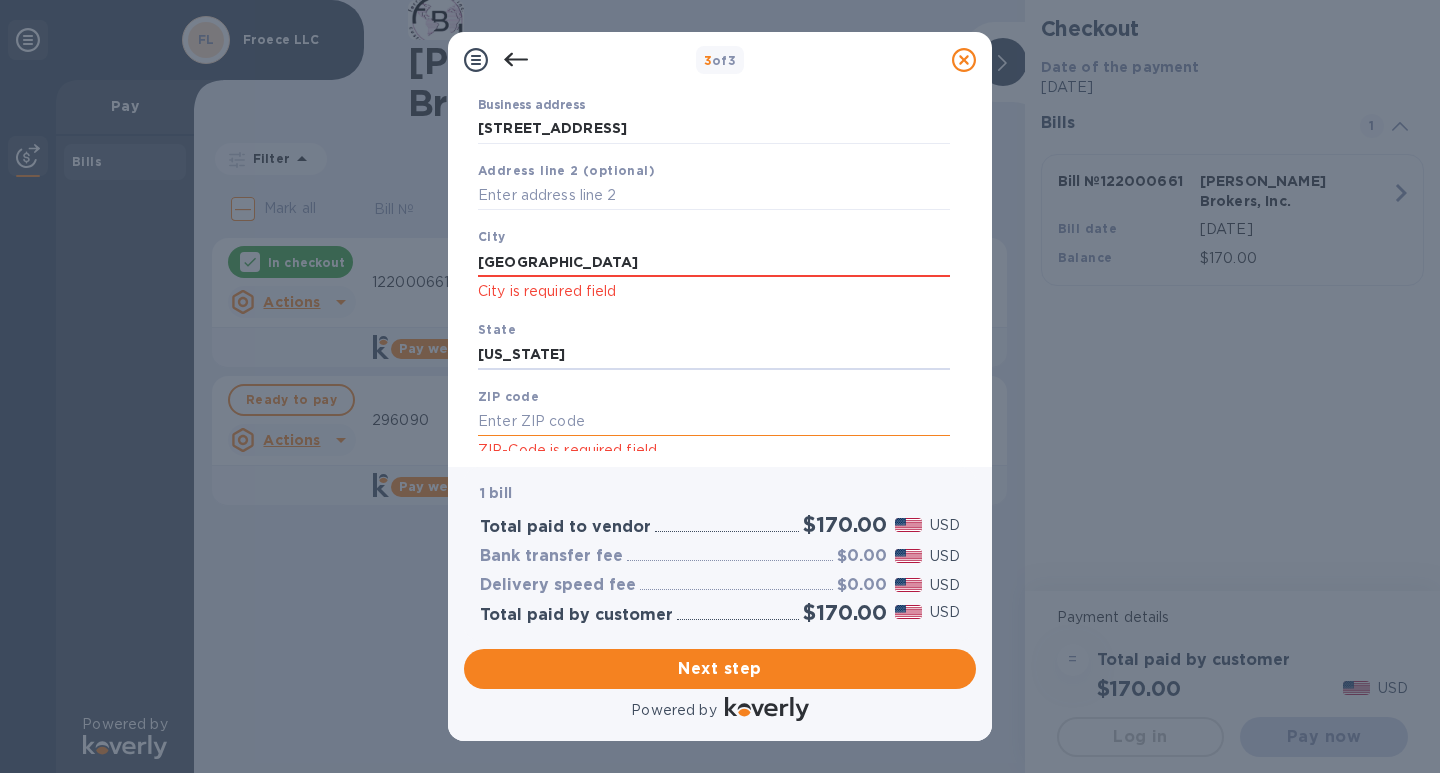 scroll, scrollTop: 257, scrollLeft: 0, axis: vertical 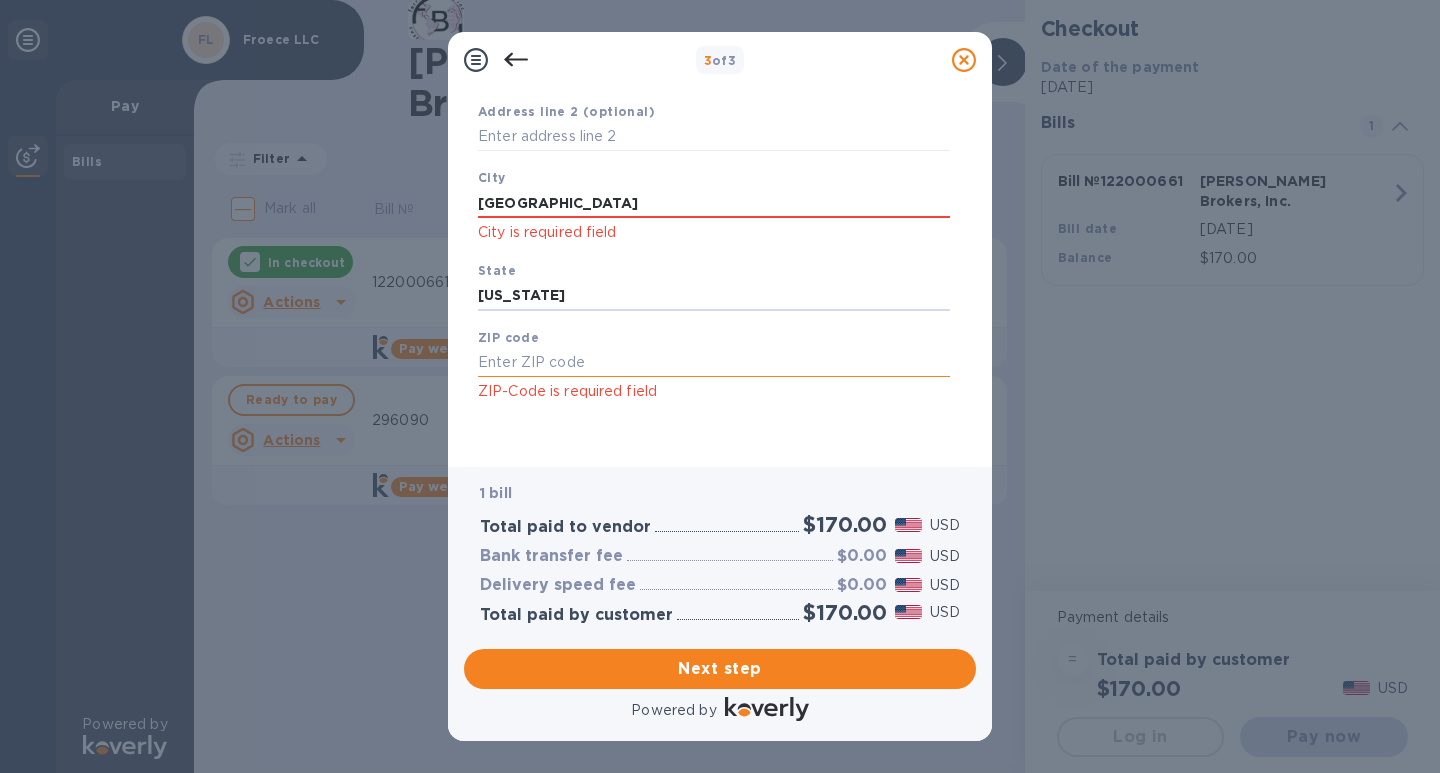 type on "[US_STATE]" 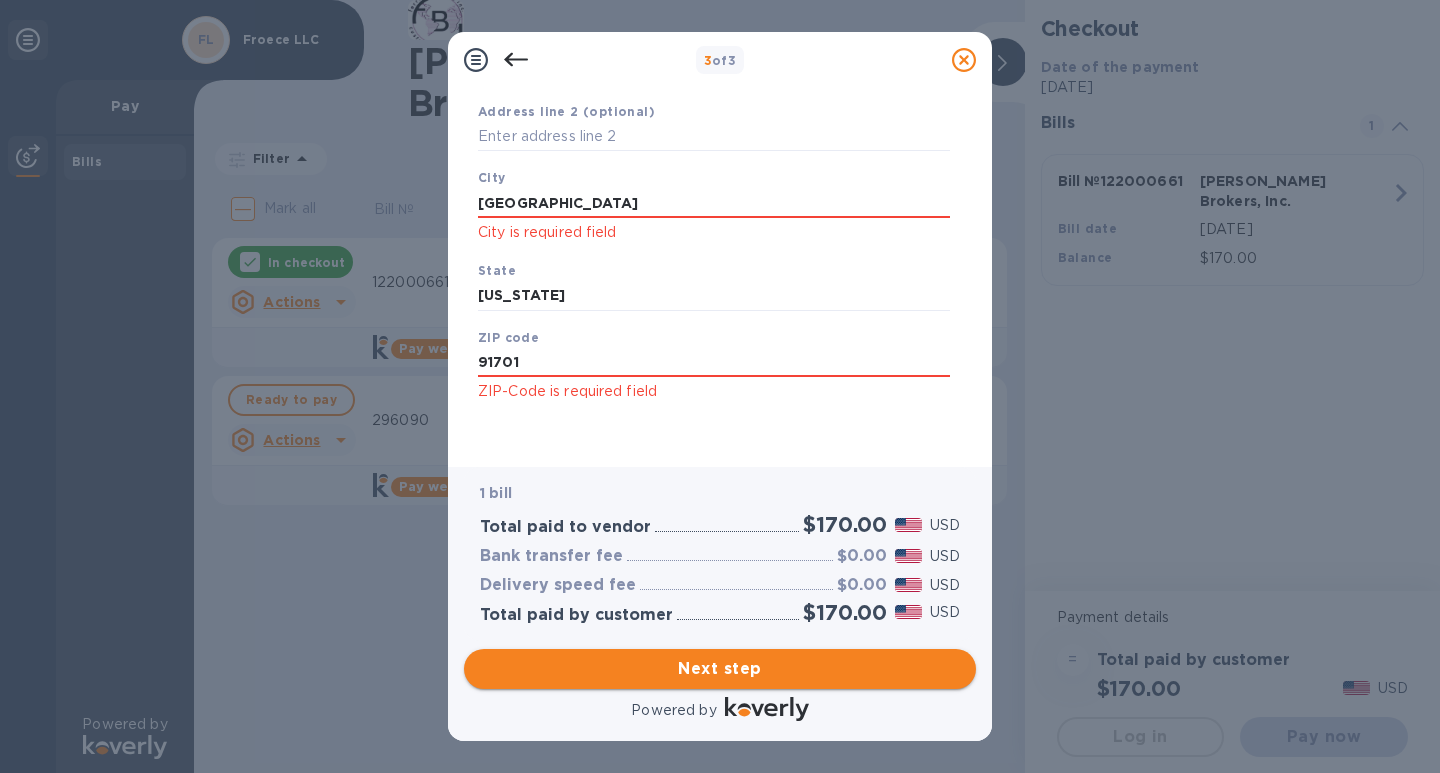 type on "91701" 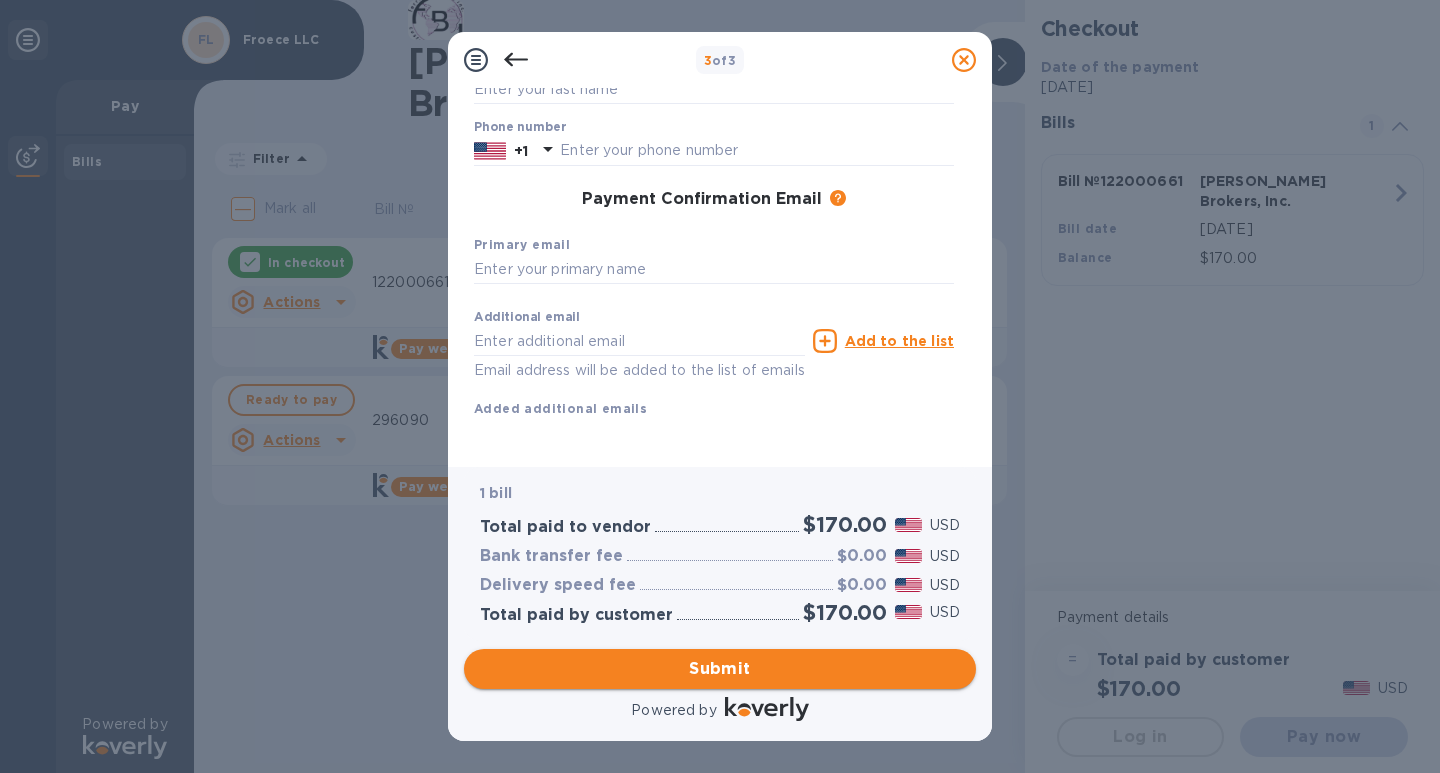 scroll, scrollTop: 252, scrollLeft: 0, axis: vertical 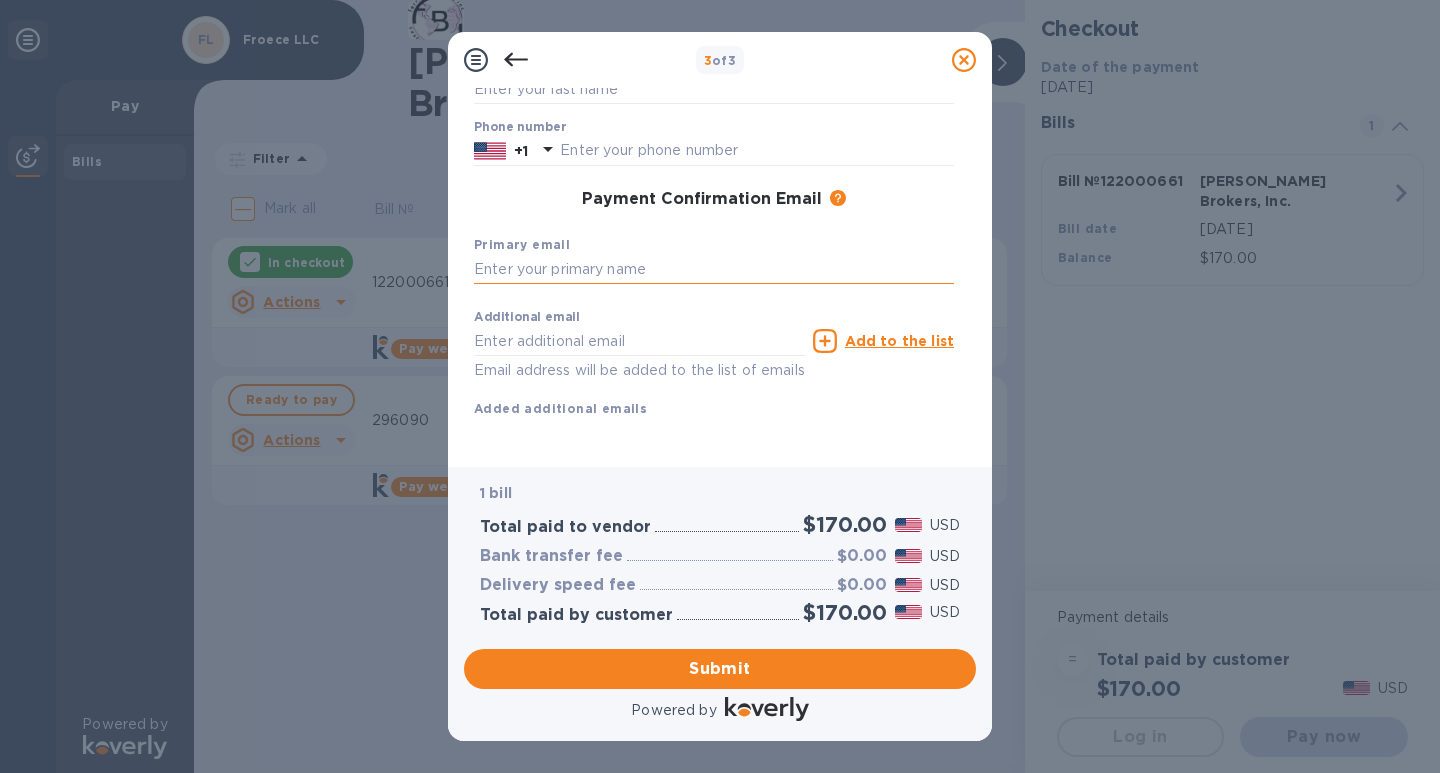 click at bounding box center (714, 270) 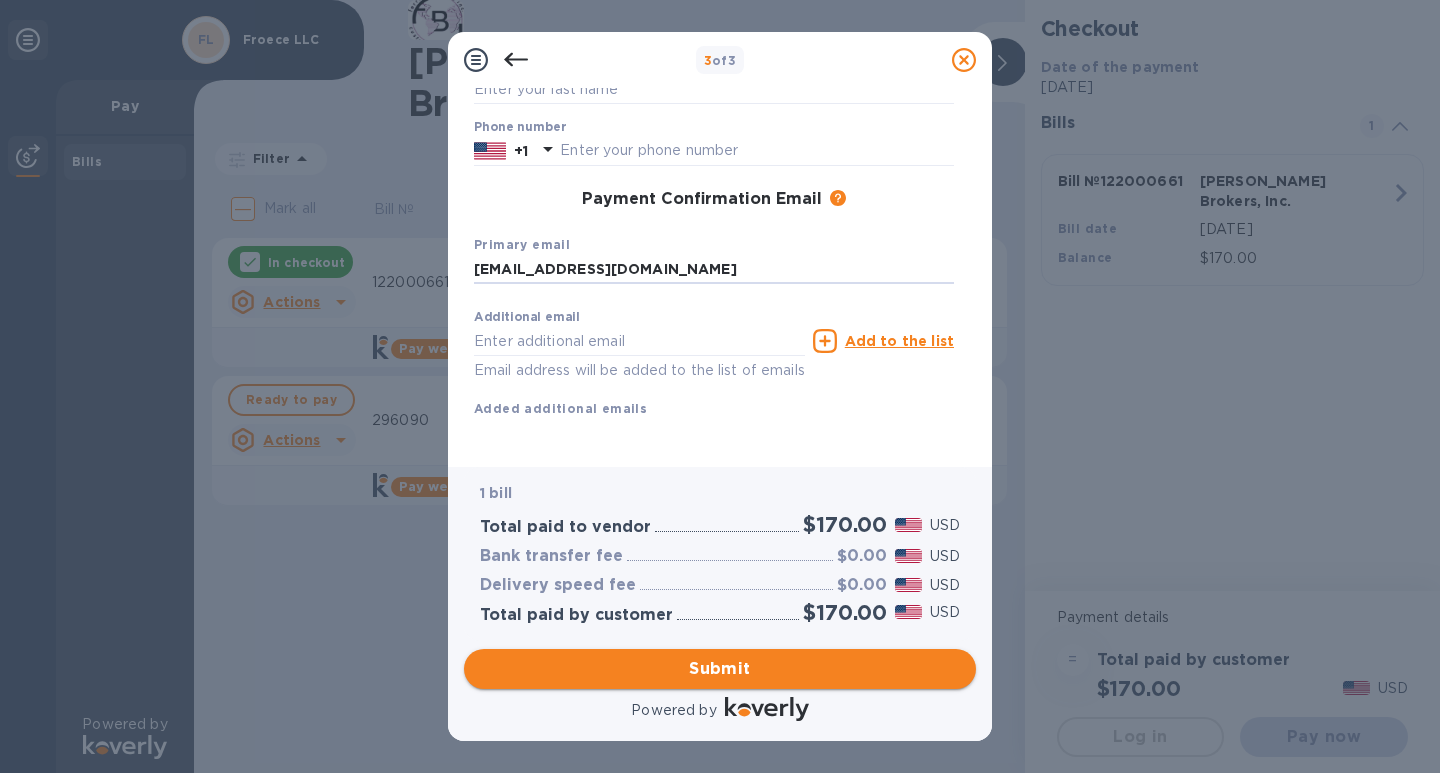 type on "[EMAIL_ADDRESS][DOMAIN_NAME]" 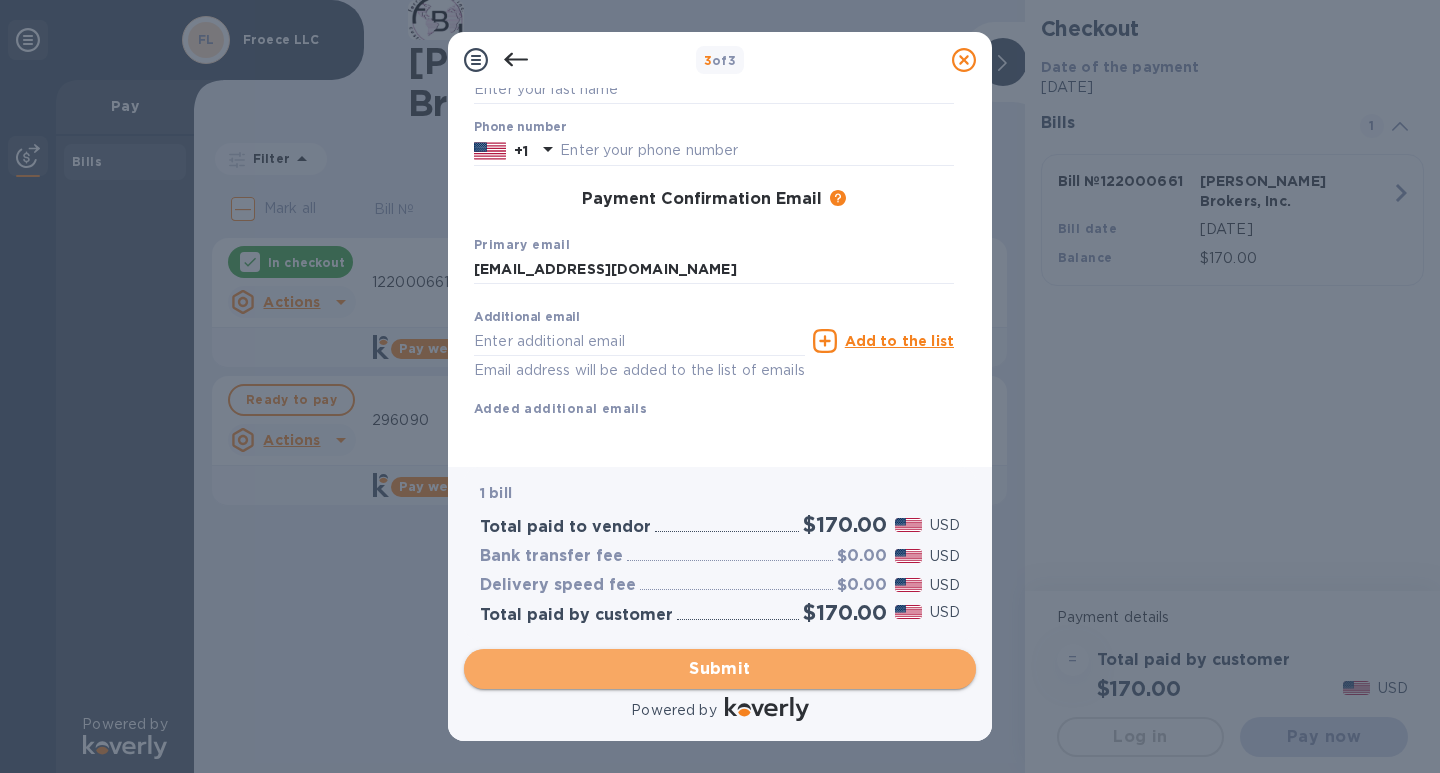 click on "Submit" at bounding box center (720, 669) 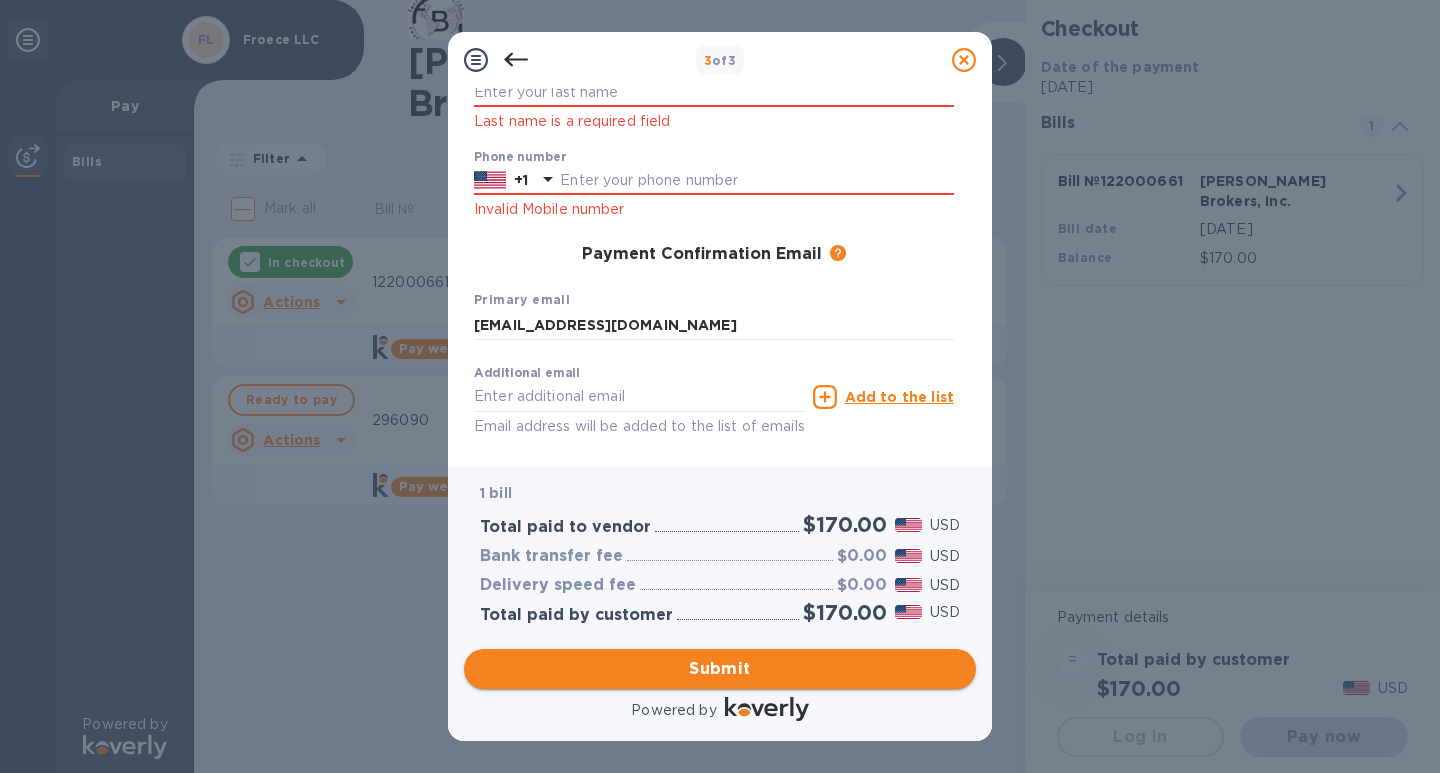 scroll, scrollTop: 278, scrollLeft: 0, axis: vertical 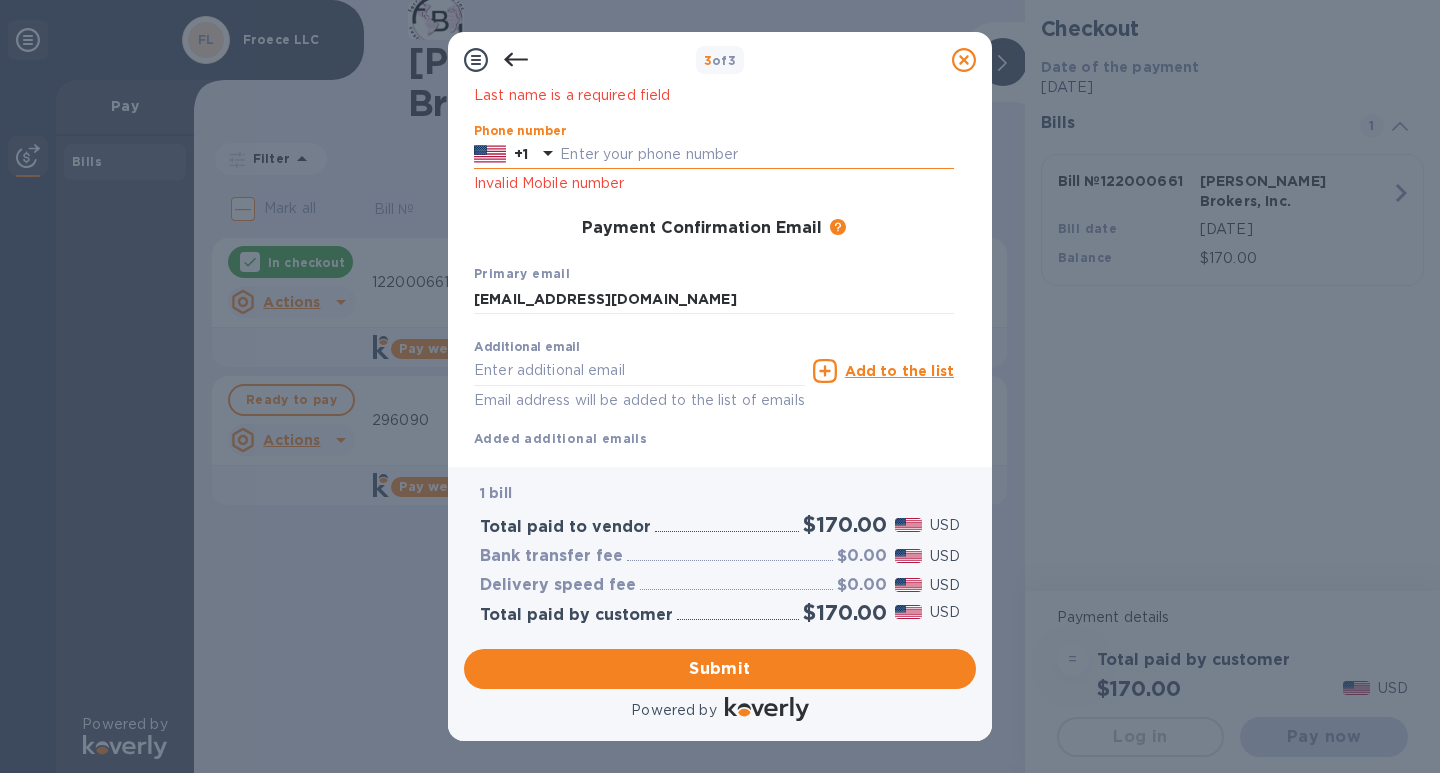 click at bounding box center [757, 155] 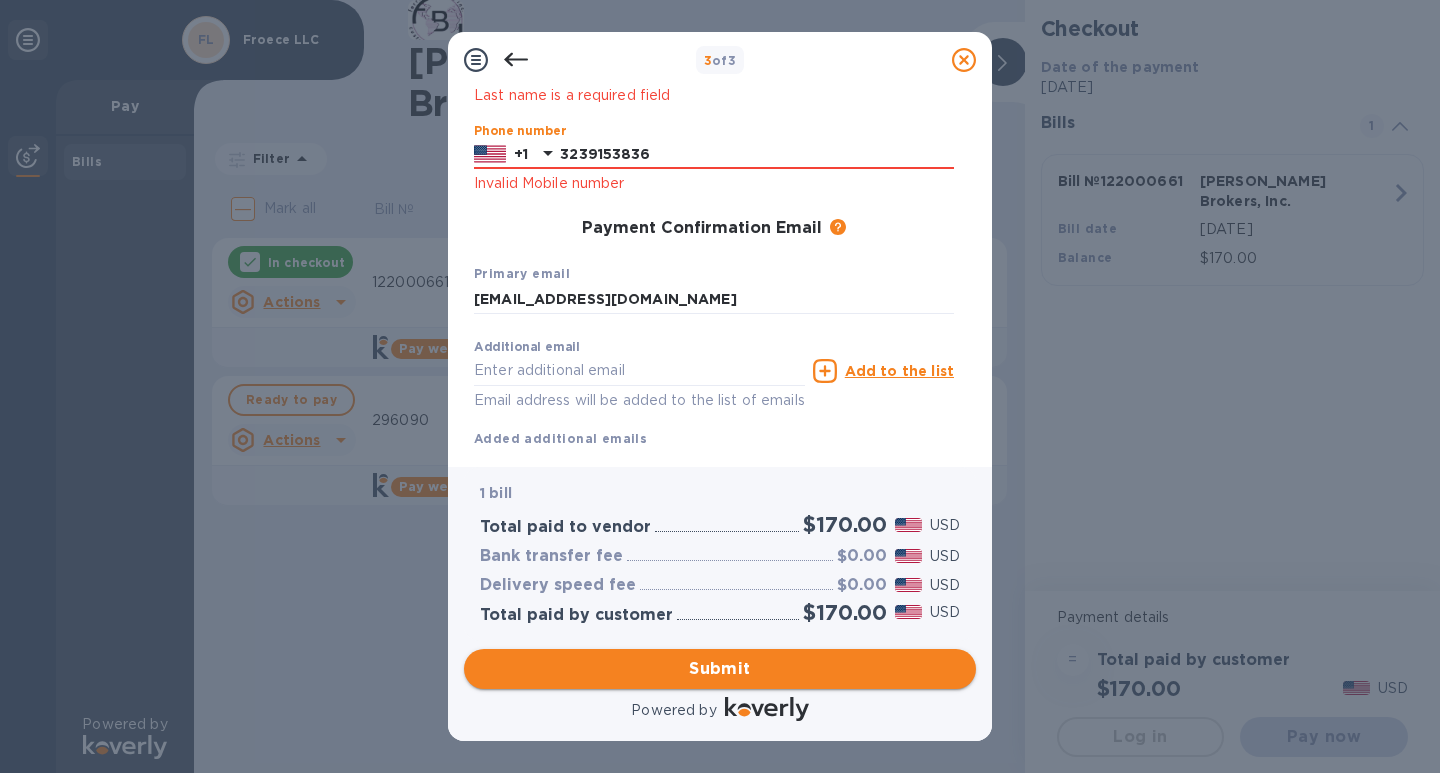 type on "3239153836" 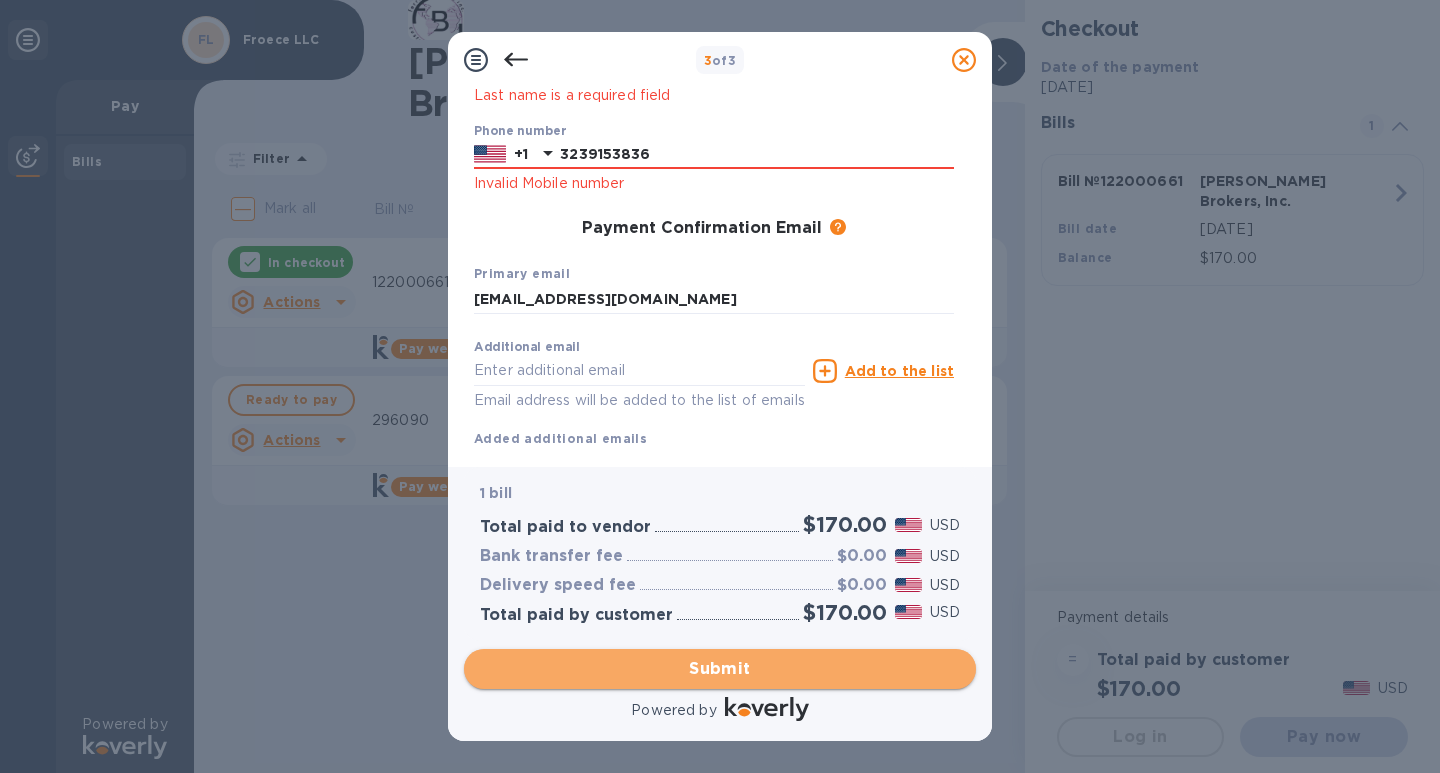click on "Submit" at bounding box center (720, 669) 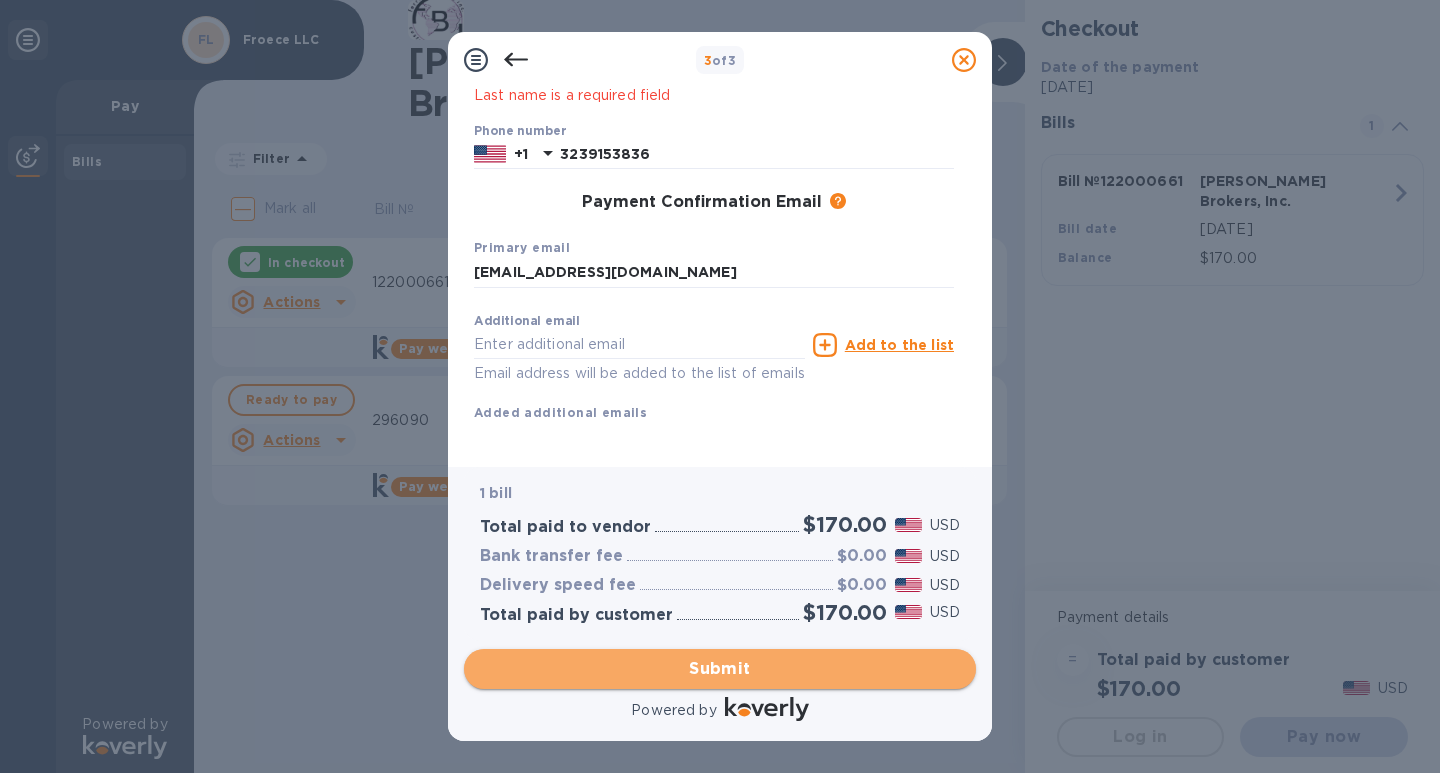 click on "Submit" at bounding box center (720, 669) 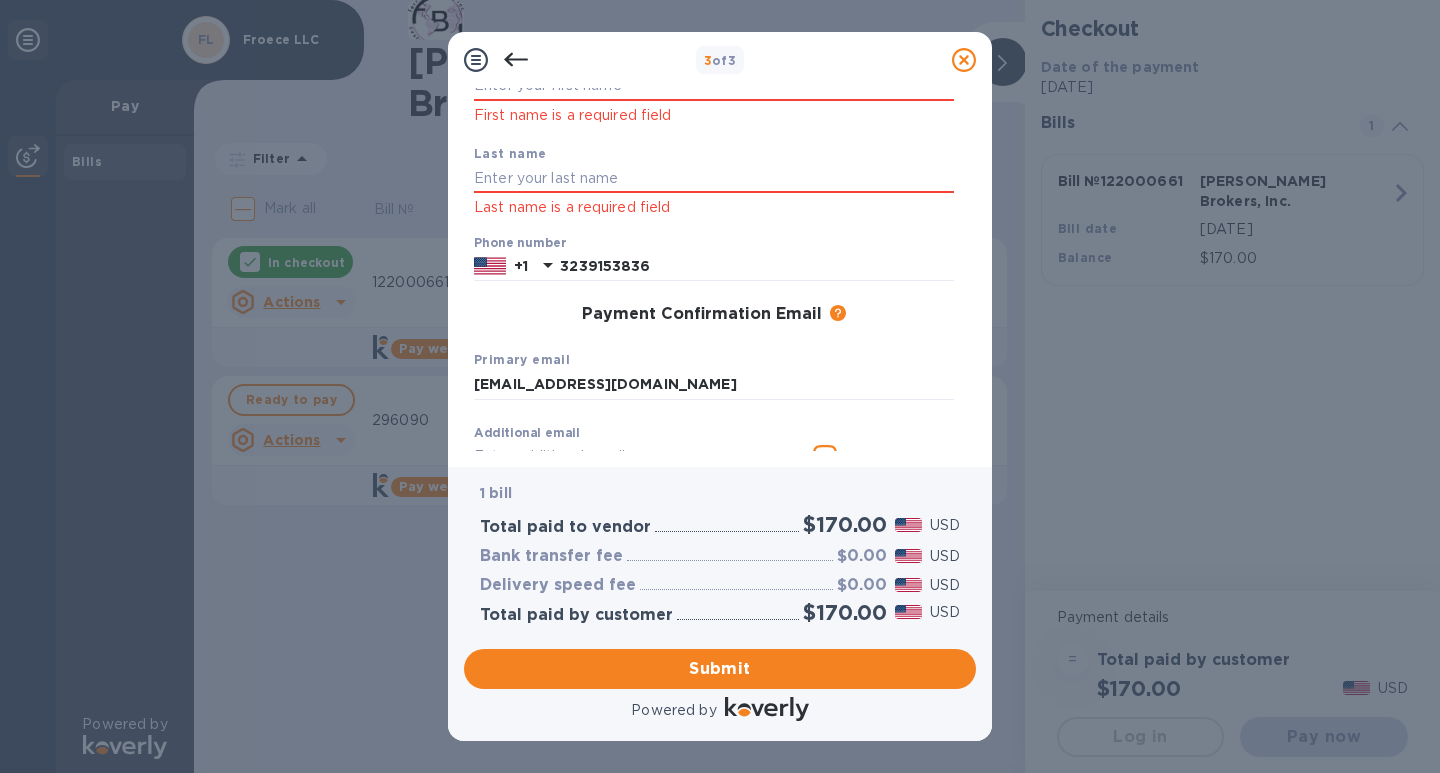 scroll, scrollTop: 0, scrollLeft: 0, axis: both 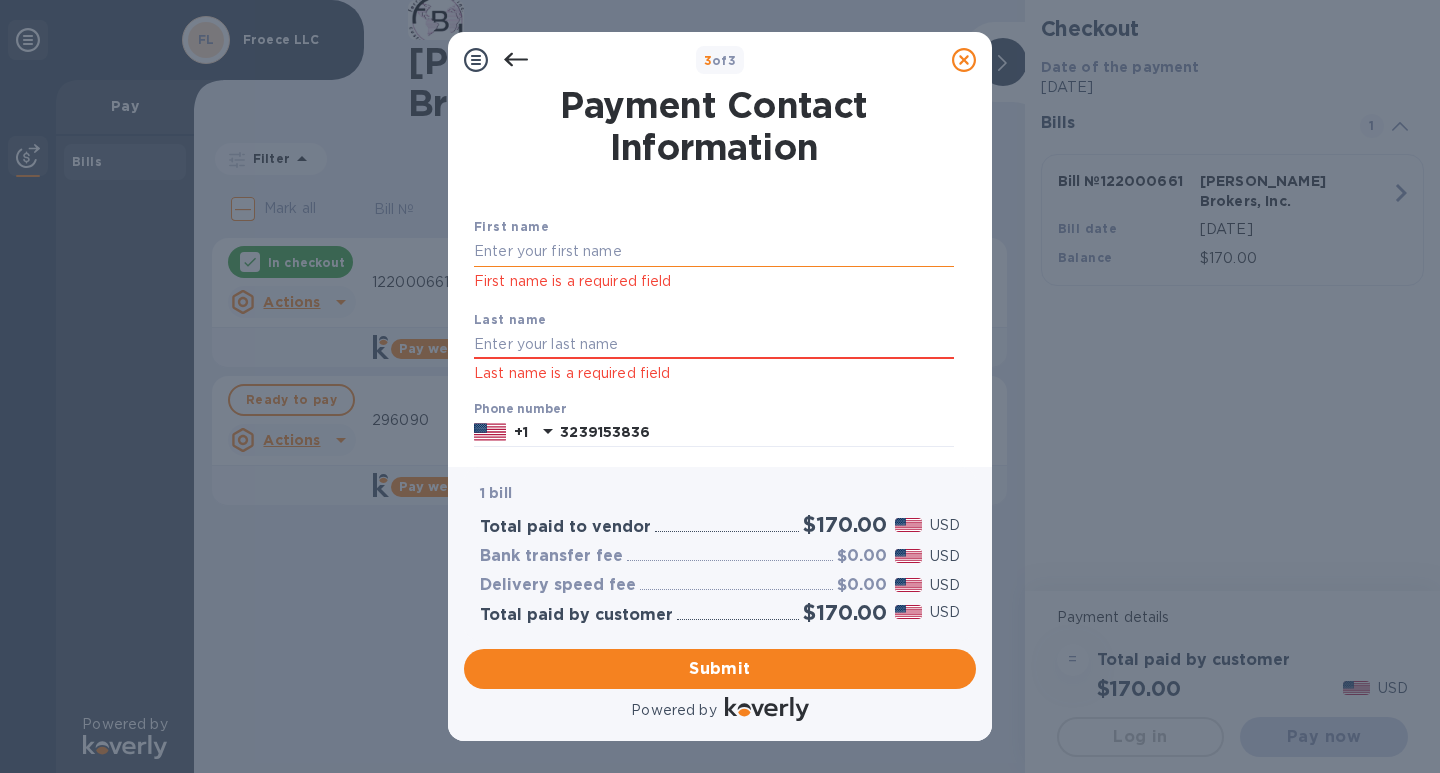 click at bounding box center (714, 252) 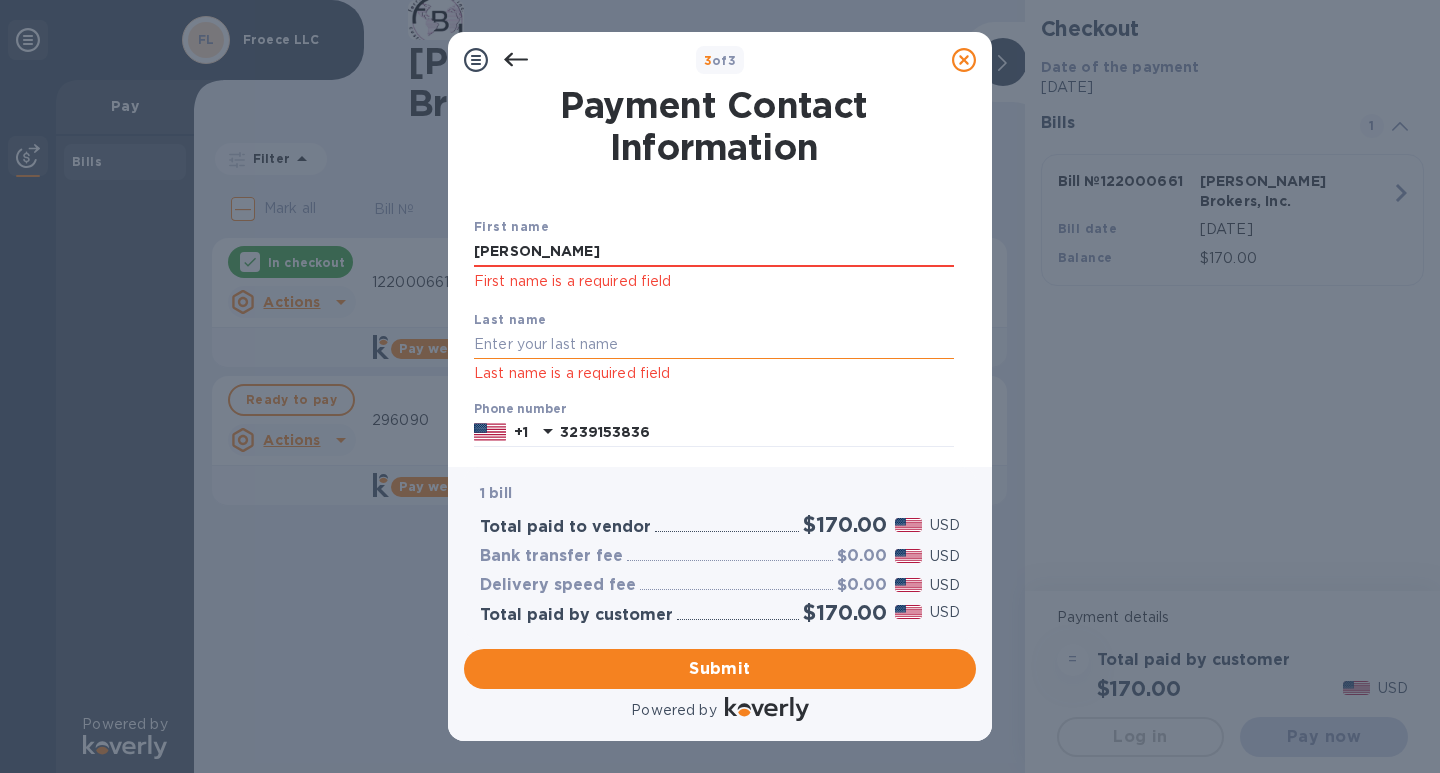 type on "[PERSON_NAME]" 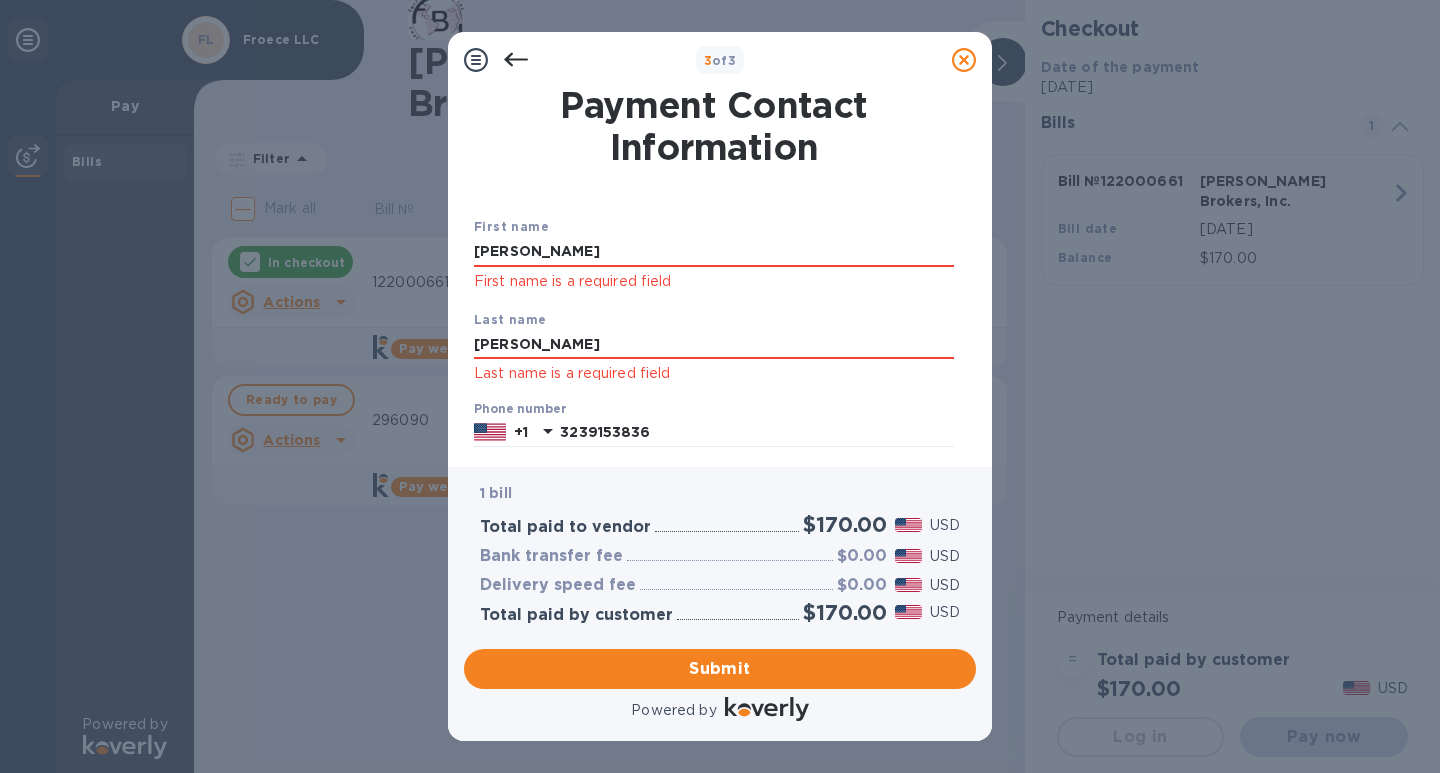 type on "[PERSON_NAME]" 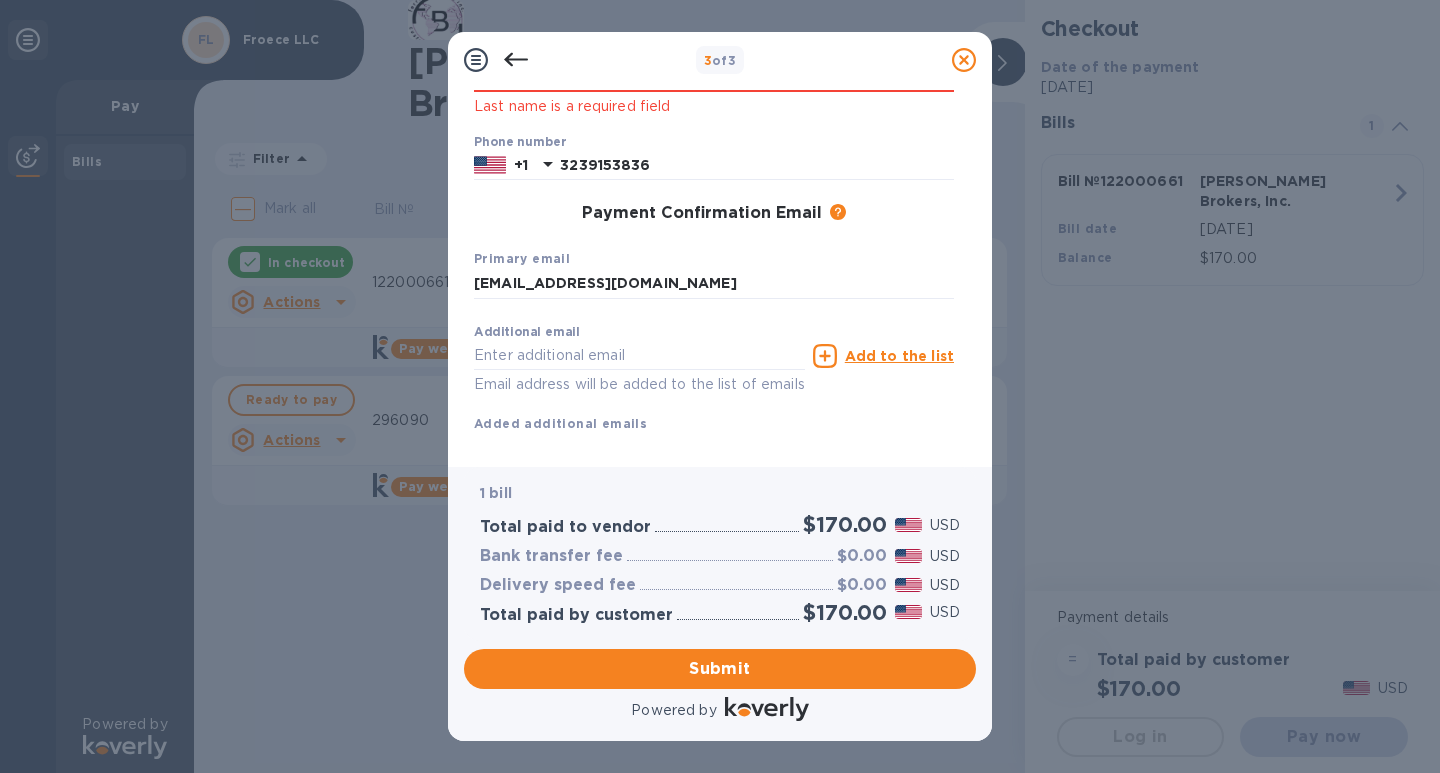 scroll, scrollTop: 305, scrollLeft: 0, axis: vertical 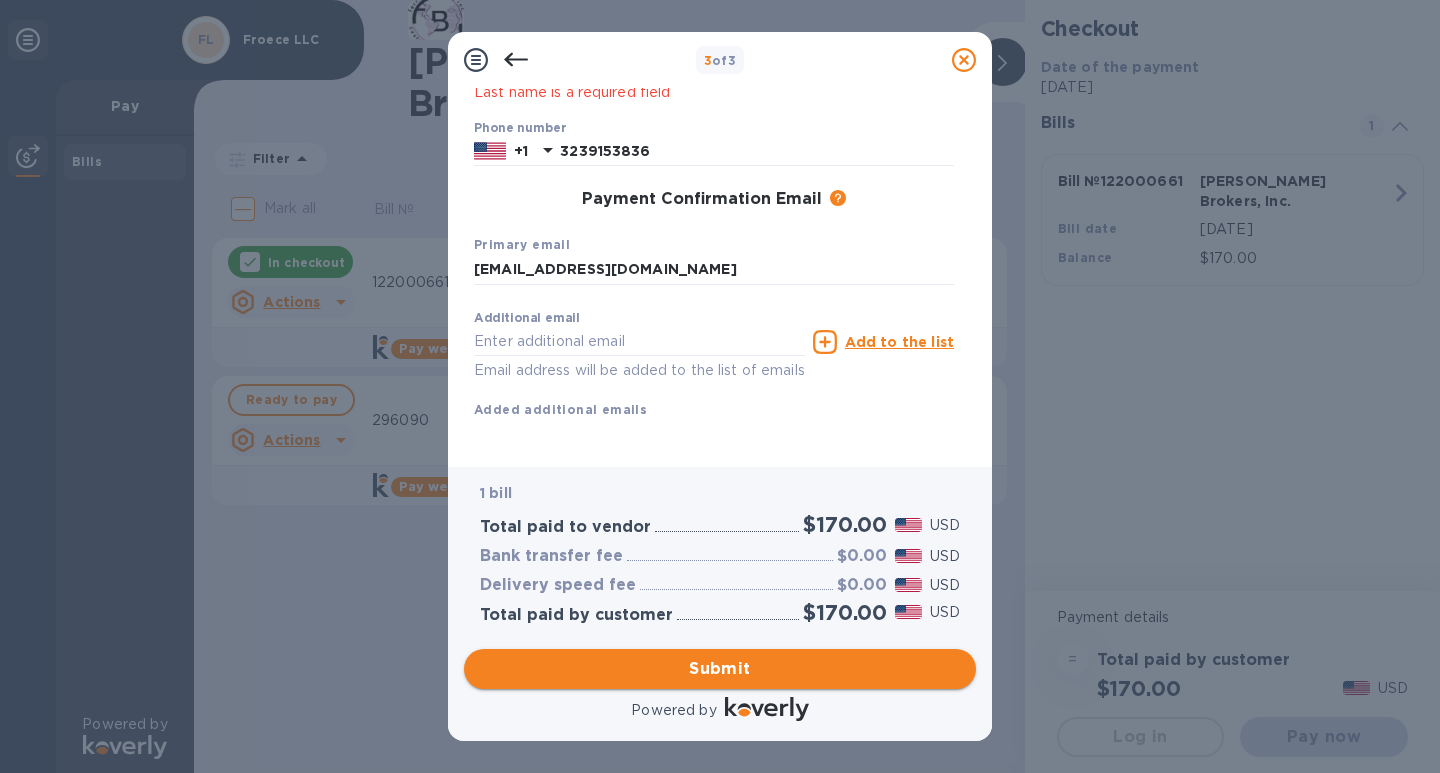 click on "Submit" at bounding box center [720, 669] 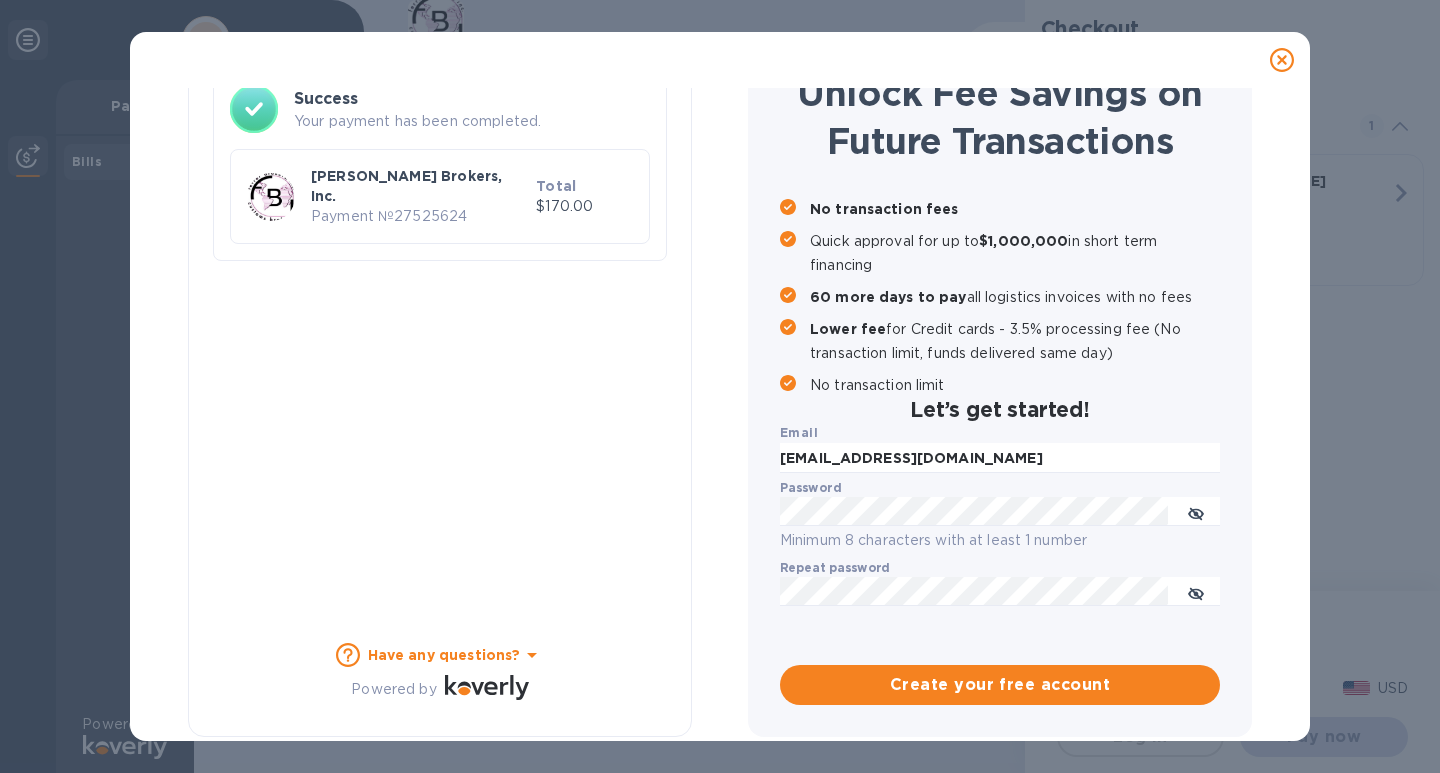 scroll, scrollTop: 147, scrollLeft: 0, axis: vertical 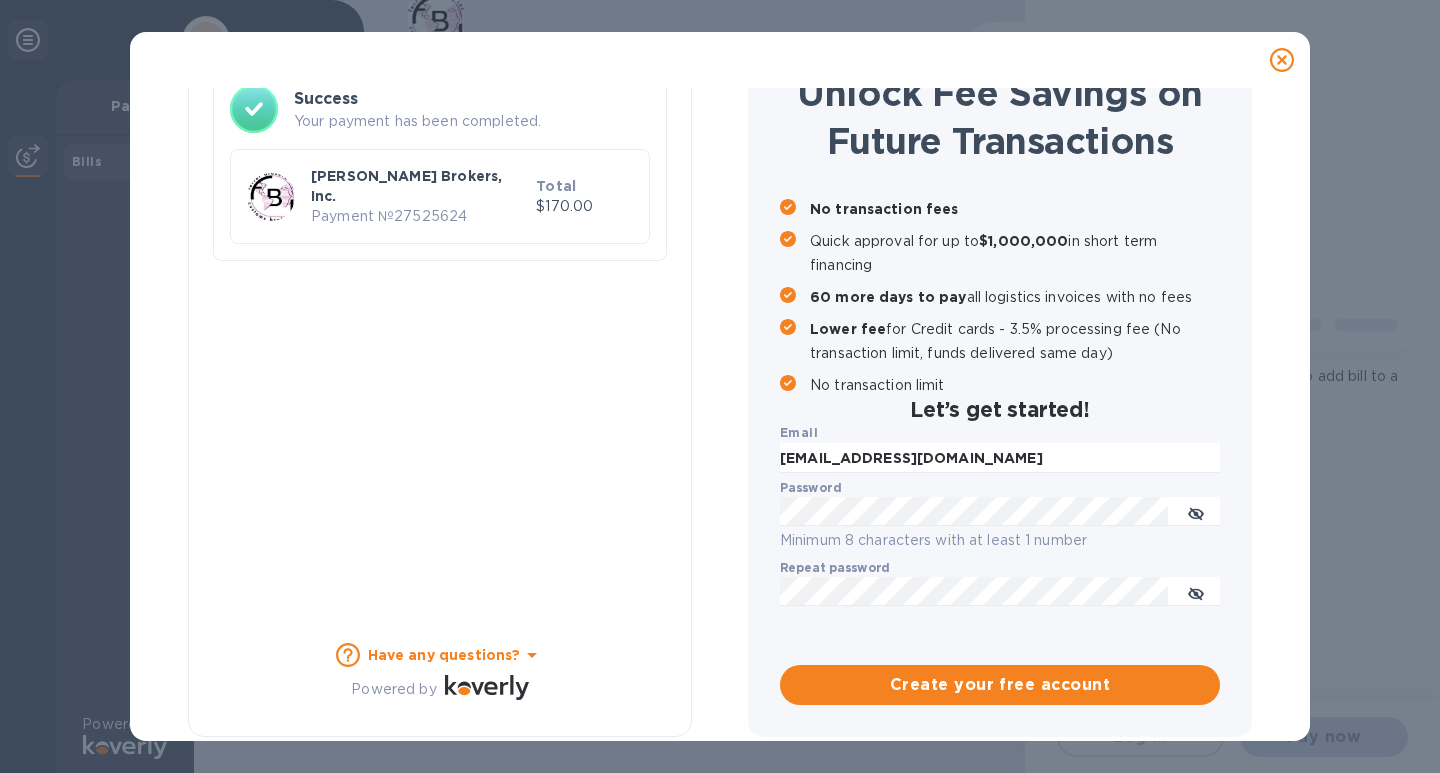 checkbox on "true" 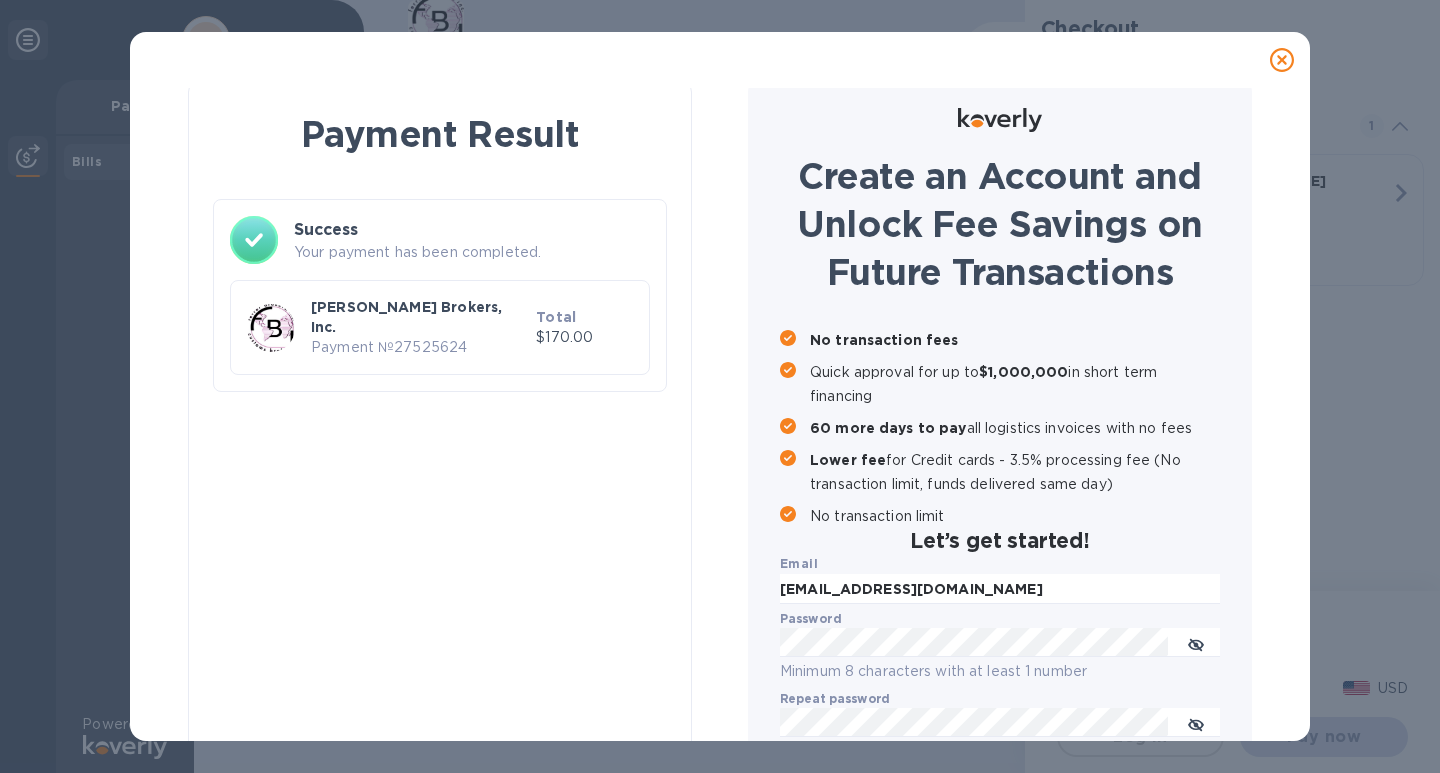 scroll, scrollTop: 0, scrollLeft: 0, axis: both 